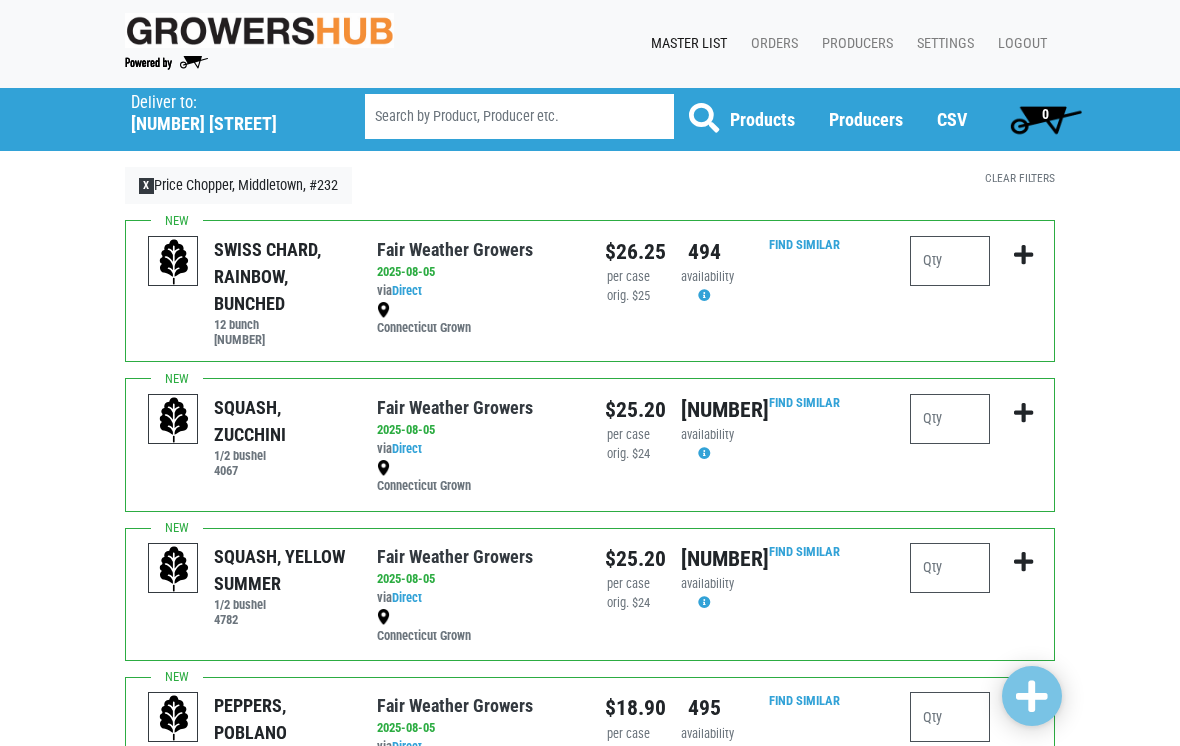 scroll, scrollTop: 0, scrollLeft: 0, axis: both 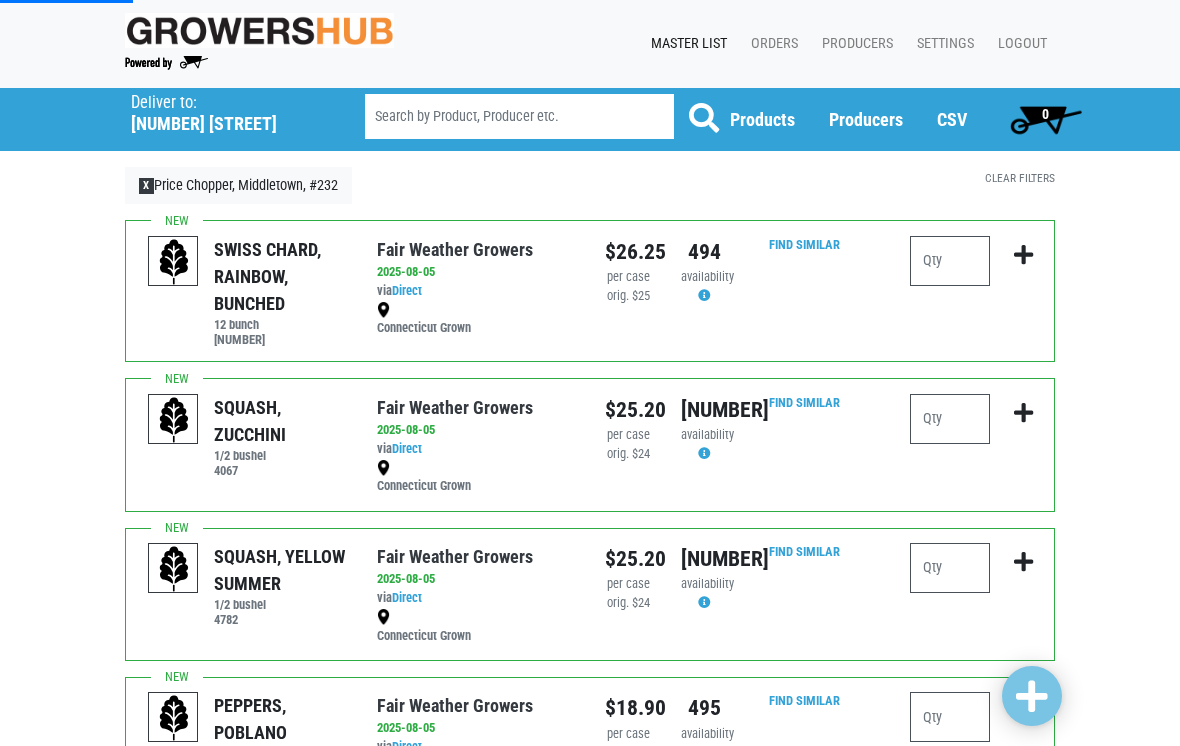 click on "X" at bounding box center [146, 186] 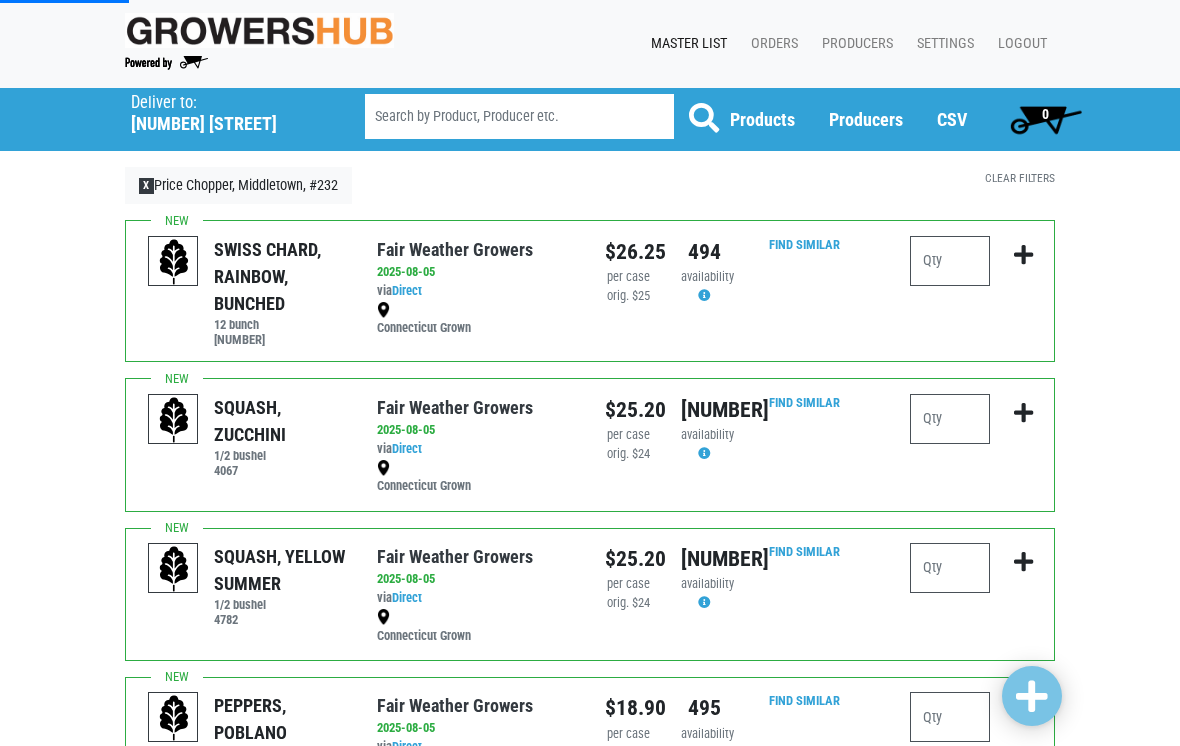 click on "X  Price Chopper, Middletown, #232" at bounding box center (238, 186) 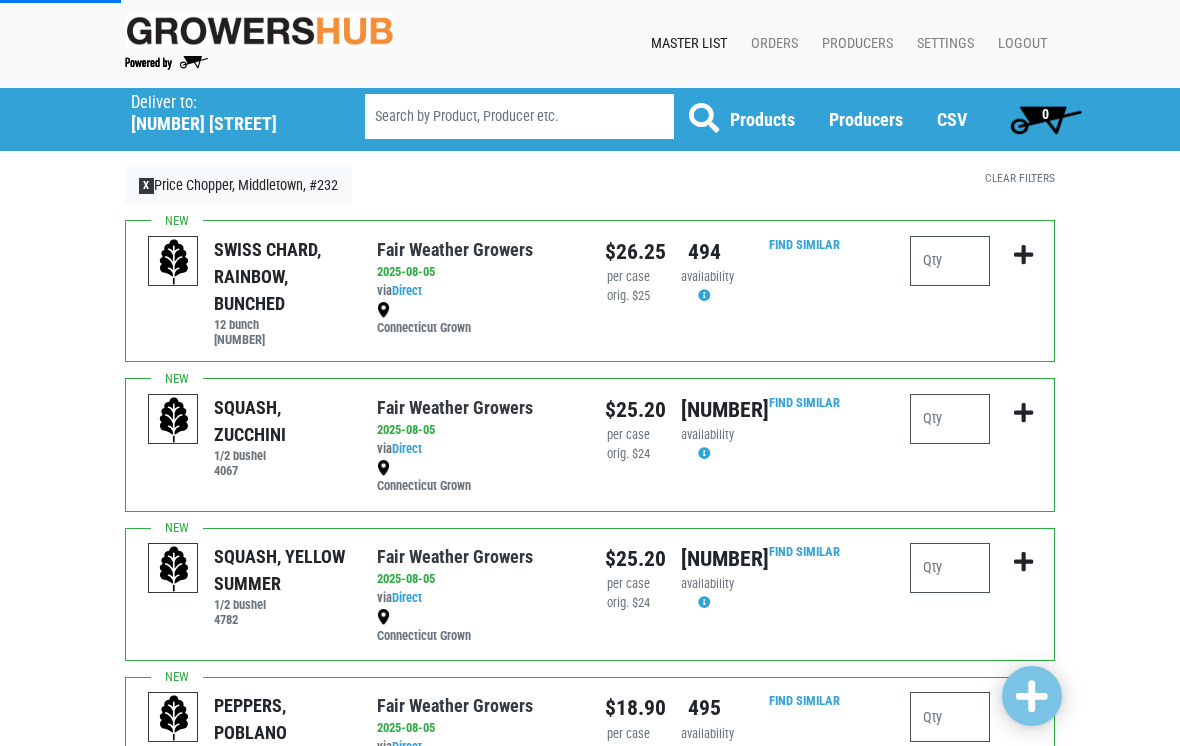 click on "Deliver to:" at bounding box center [222, 103] 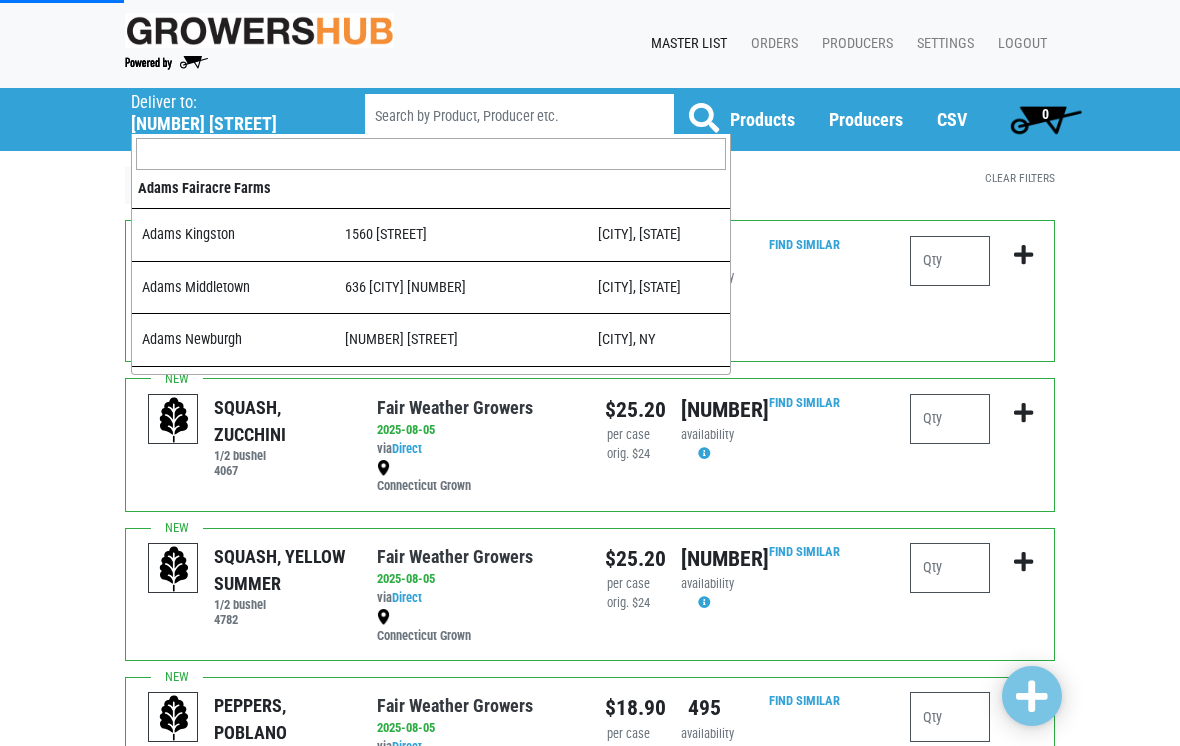 scroll, scrollTop: 2528, scrollLeft: 0, axis: vertical 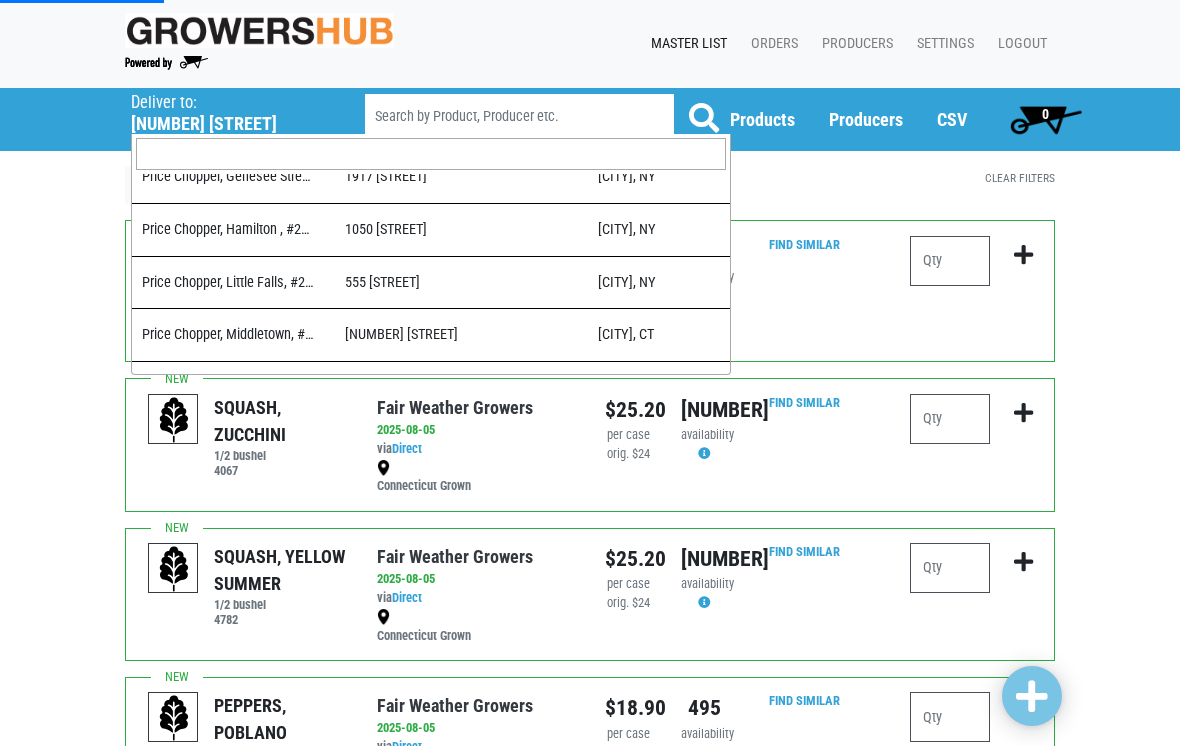 click on "Deliver To
Adams Kingston ([NUMBER] [STREET], [CITY], [STATE] [POSTAL_CODE], USA)
Adams Middletown ([NUMBER] [STREET], [CITY], [STATE] [POSTAL_CODE], USA)
Adams Newburgh ([NUMBER] [STREET], [CITY], [STATE] [POSTAL_CODE], USA)
Adams Wappingers ([NUMBER] [STREET], [CITY], [STATE] [POSTAL_CODE], USA) Big Y 103, Norwell MA ([NUMBER] [STREET], [CITY], [STATE] [POSTAL_CODE], USA)
Big Y 104, Milford MA ([STREET_NAME], [NUMBER] [STREET], [CITY], [STATE] [POSTAL_CODE], USA)
Big Y 108, Easton MA ([NUMBER] [STREET], [CITY], [STATE] [POSTAL_CODE], USA)
Big Y 38, Franklin MA ([NUMBER] [STREET], [CITY], [STATE] [POSTAL_CODE], USA)
Big Y 65, Walpole MA ([NUMBER] [STREET], [CITY], [STATE] [POSTAL_CODE], USA) Hannaford Middletown, 8837 ([NUMBER] [STREET], [CITY], [STATE] [POSTAL_CODE], USA) Market 32 , #248 ([NUMBER] [STREET], [CITY], [STATE] [POSTAL_CODE], USA)
Market 32 Altamont Ave, #175 ([NUMBER] [STREET], [CITY], [STATE] [POSTAL_CODE], USA)
Market 32 Balltown Road, #191 ([NUMBER] [STREET], [CITY], [STATE] [POSTAL_CODE], USA)
Market 32 Glenmont, #196 ([NUMBER] [STREET], [CITY], [STATE] [POSTAL_CODE], USA)" at bounding box center [590, 119] 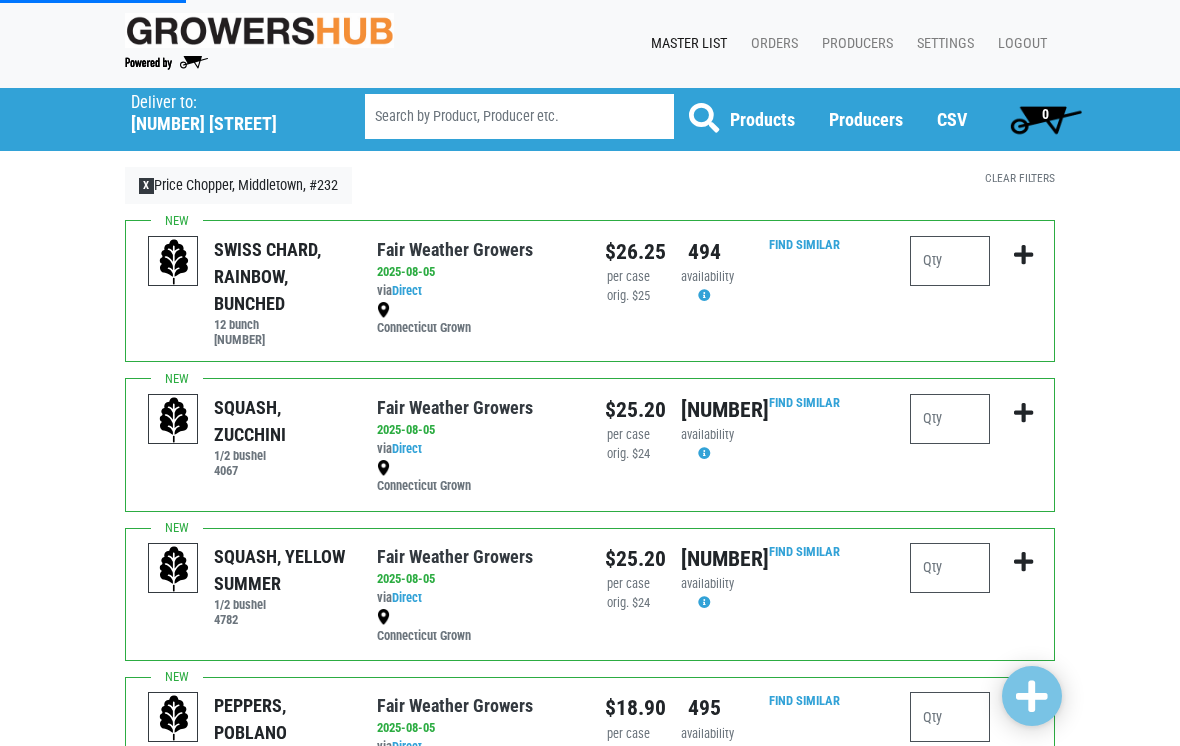 click on "X  Price Chopper, Middletown, #232" at bounding box center (238, 186) 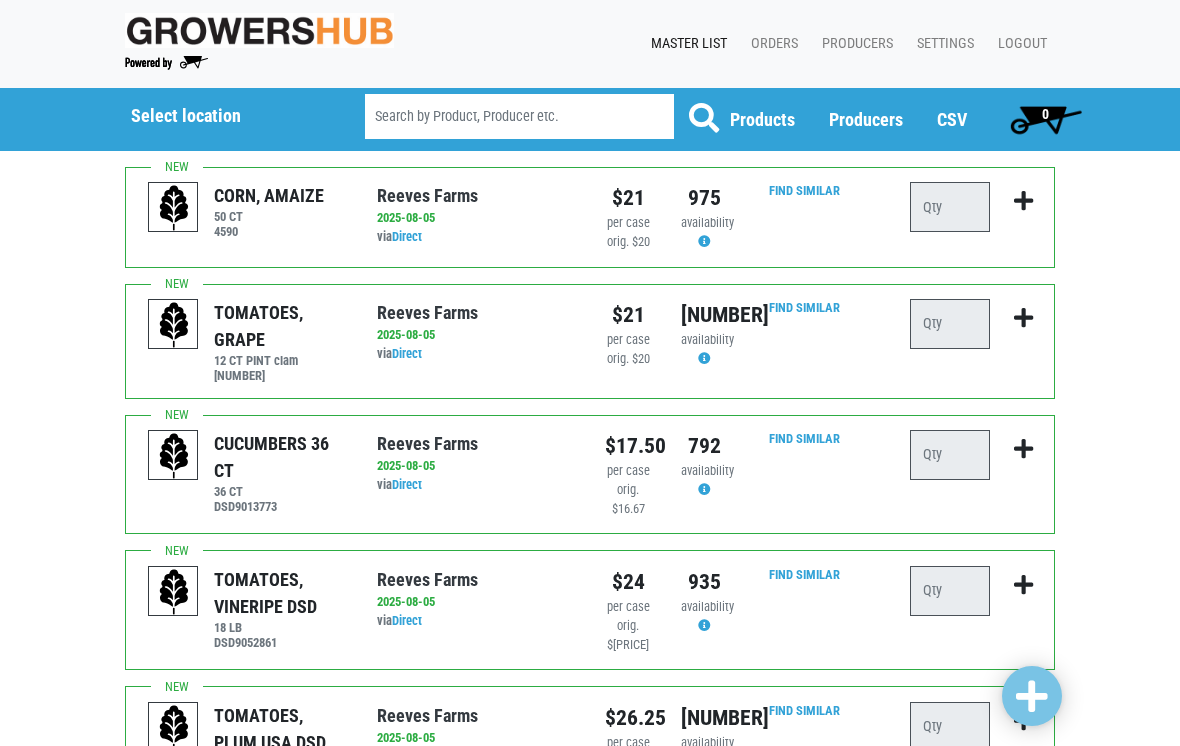 click on "Select location" at bounding box center [230, 111] 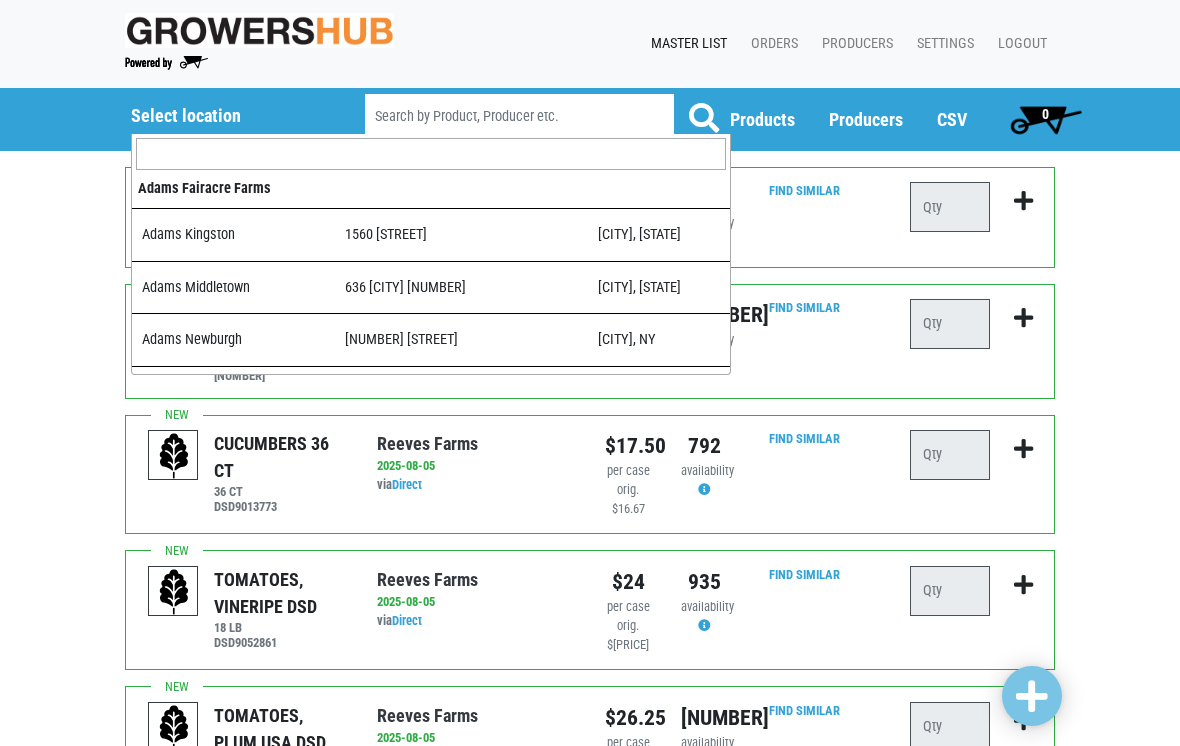 click at bounding box center [431, 154] 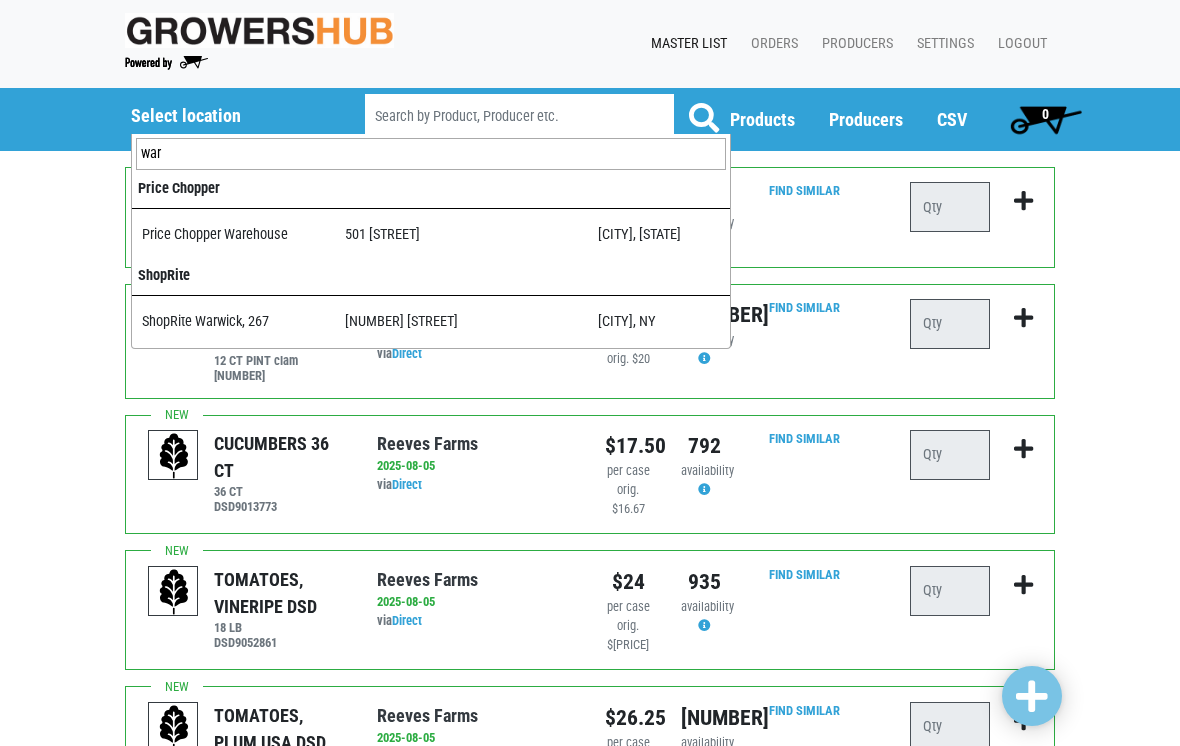 type on "ware" 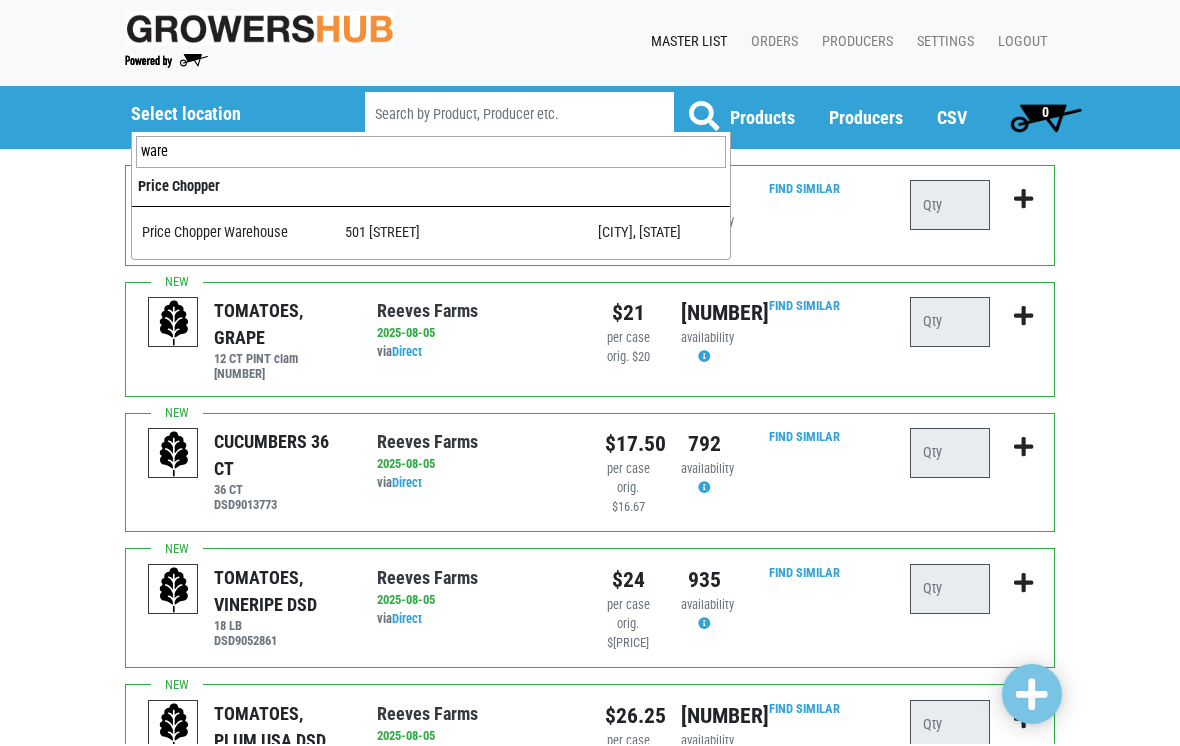 select on "09c8e42b-1de4-48c1-8f2a-bab80d96e56e" 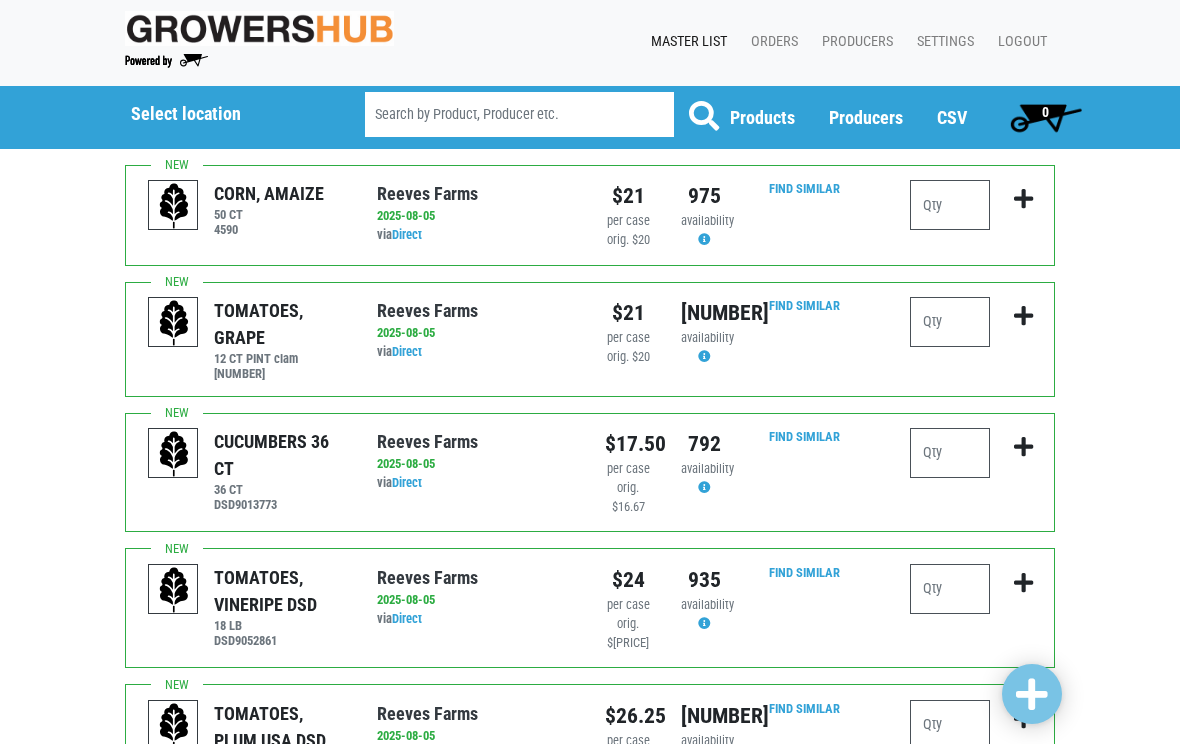 scroll, scrollTop: 2, scrollLeft: 0, axis: vertical 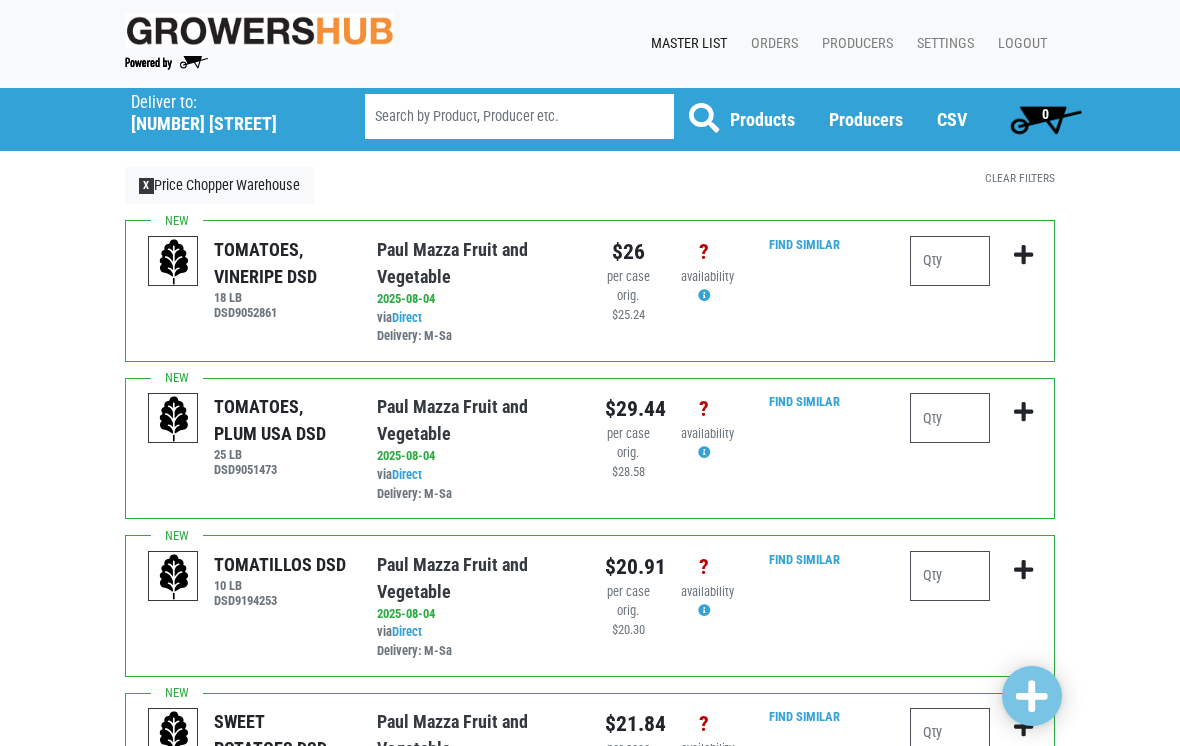 click at bounding box center [519, 116] 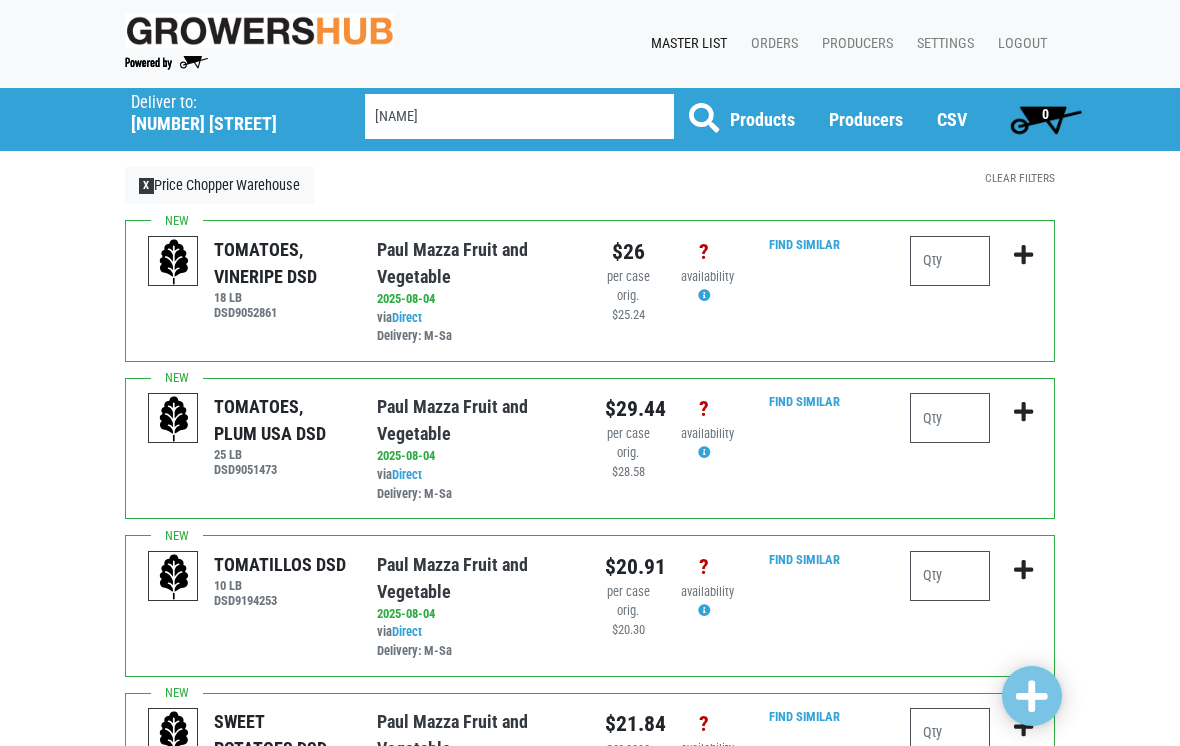 type on "[LAST]" 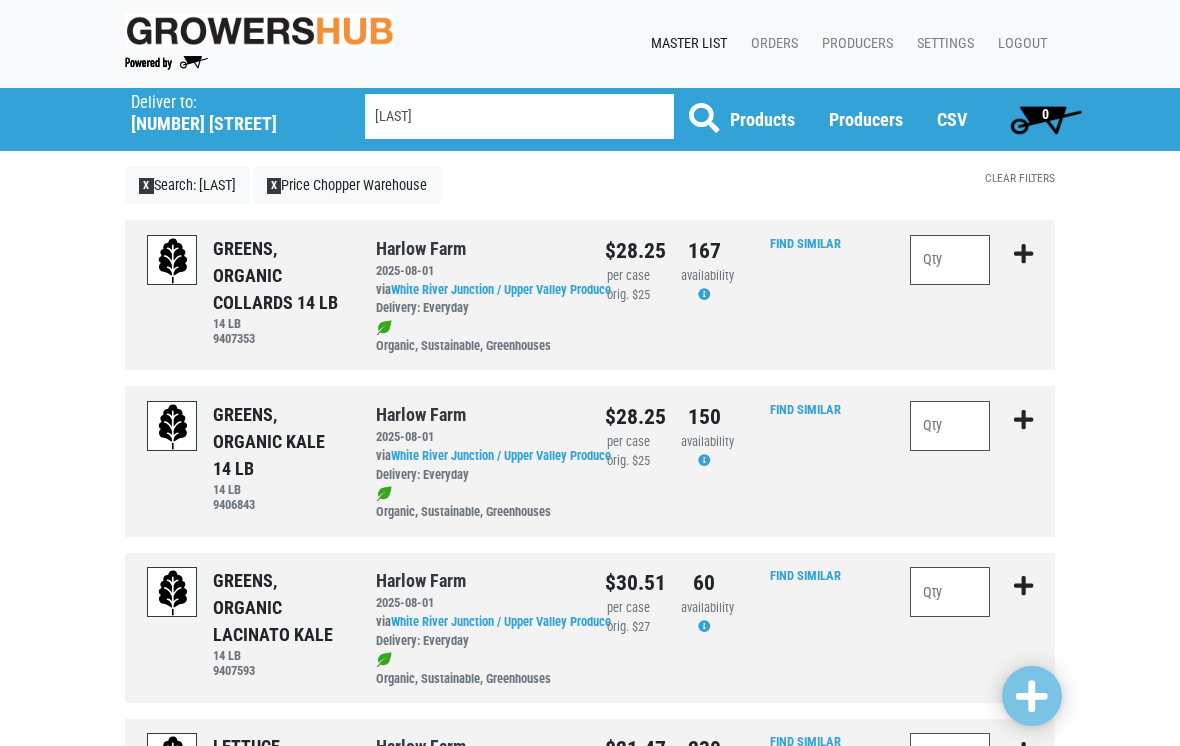 scroll, scrollTop: 0, scrollLeft: 0, axis: both 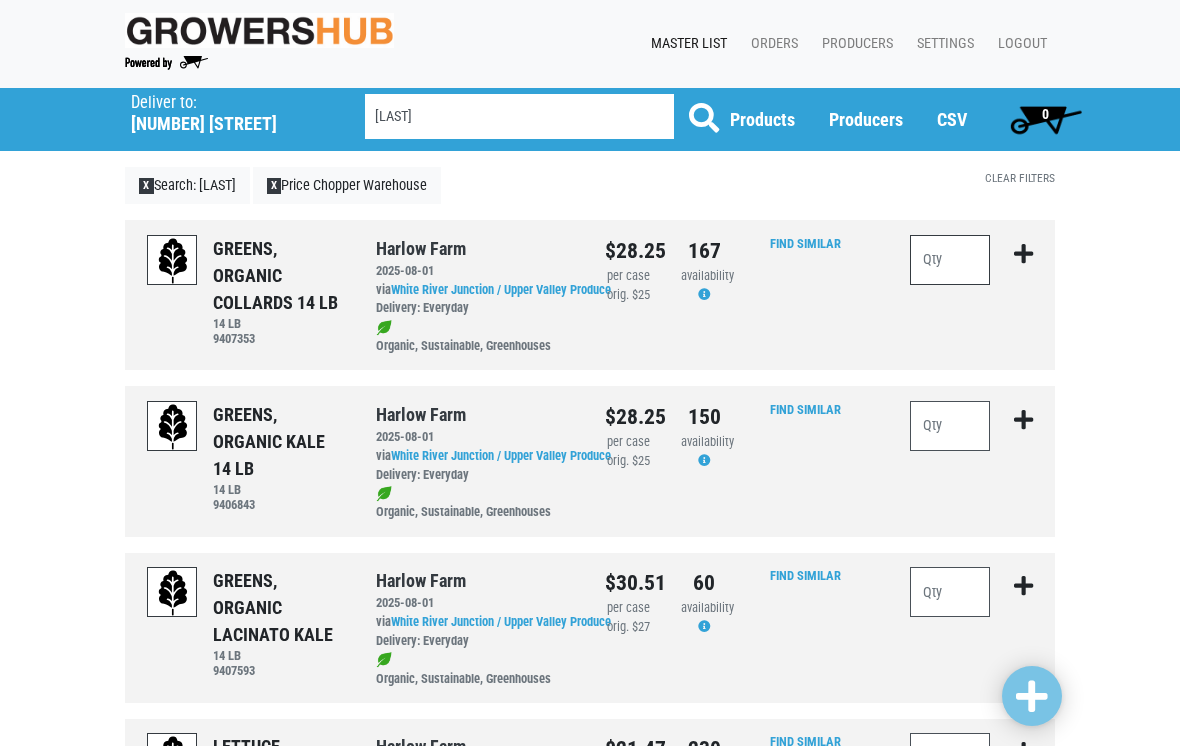 click at bounding box center (950, 260) 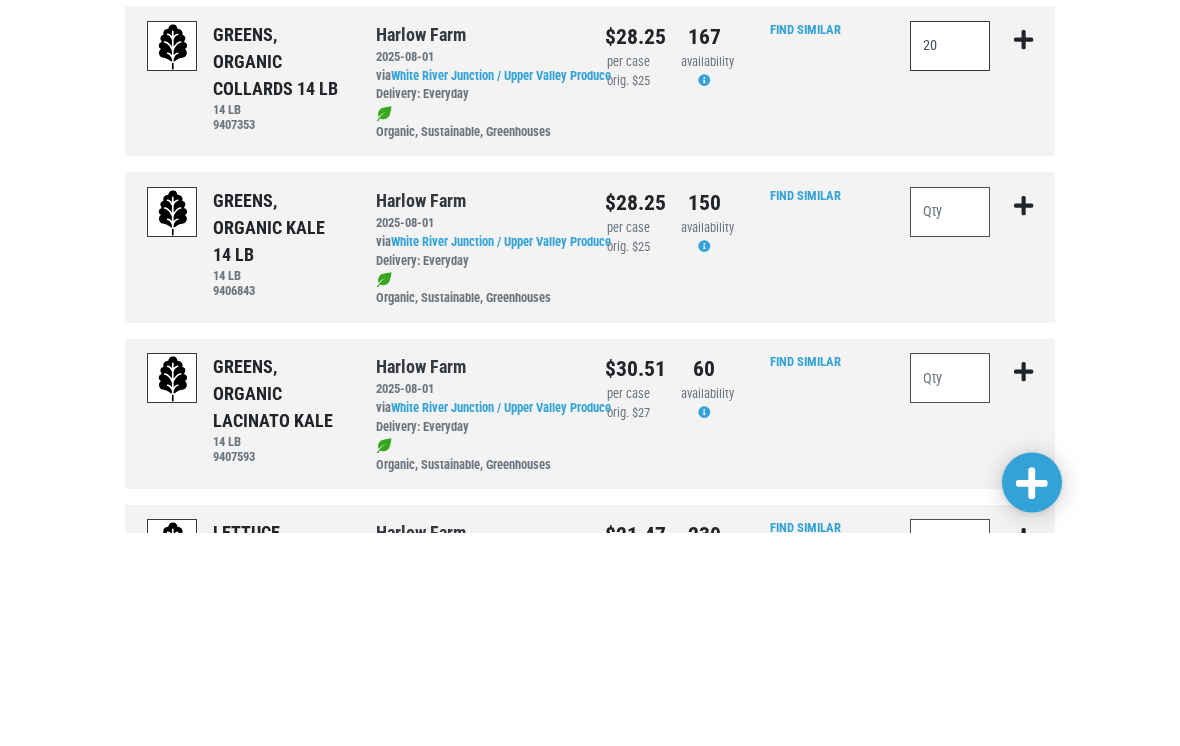 type on "20" 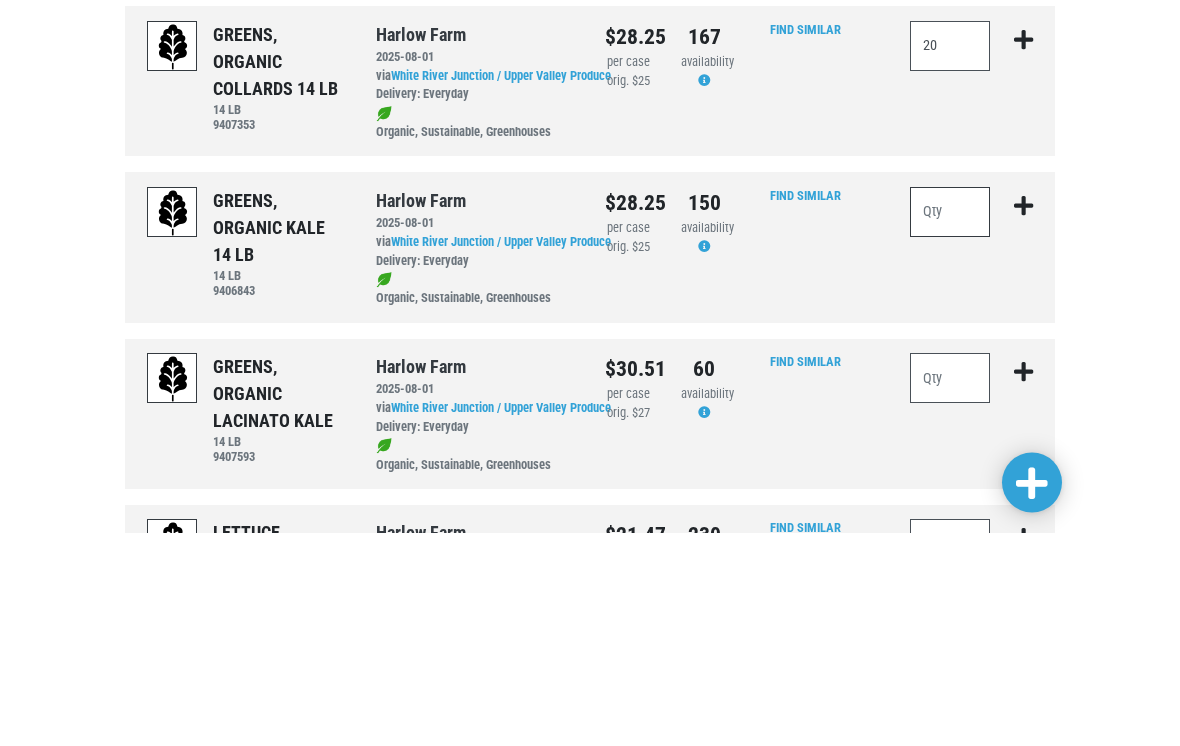 click at bounding box center [950, 426] 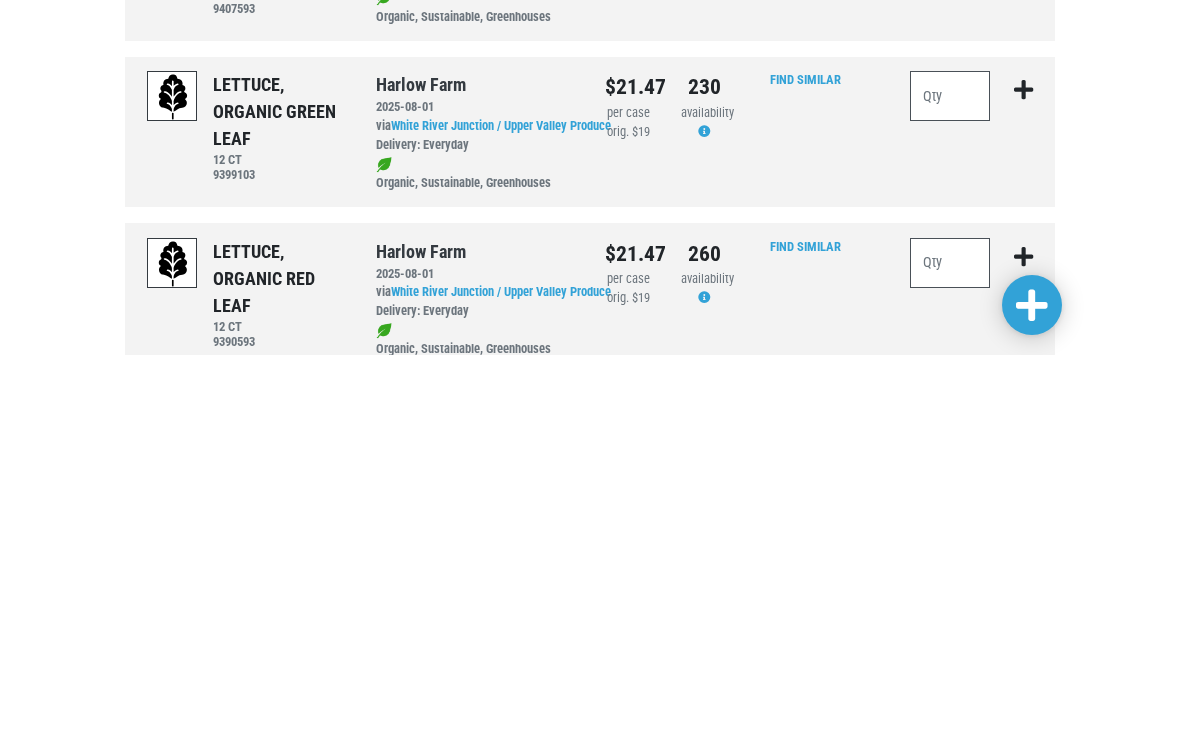 scroll, scrollTop: 272, scrollLeft: 0, axis: vertical 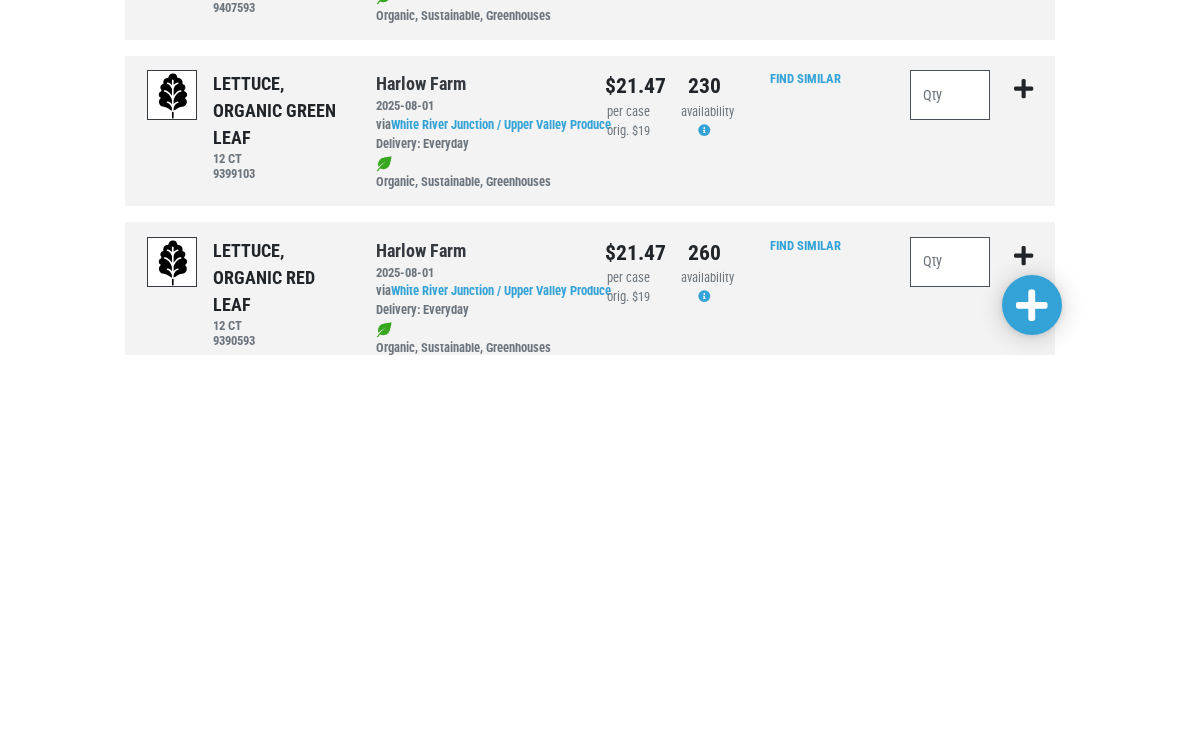 type on "20" 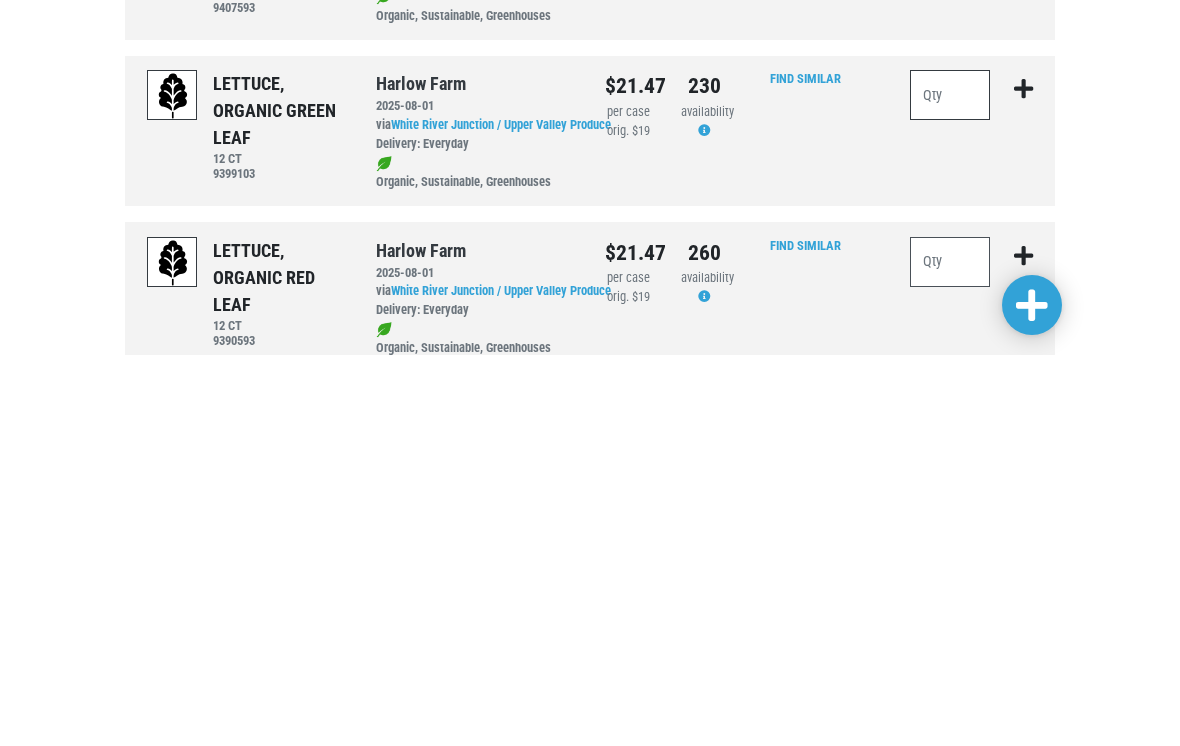 click at bounding box center (950, 486) 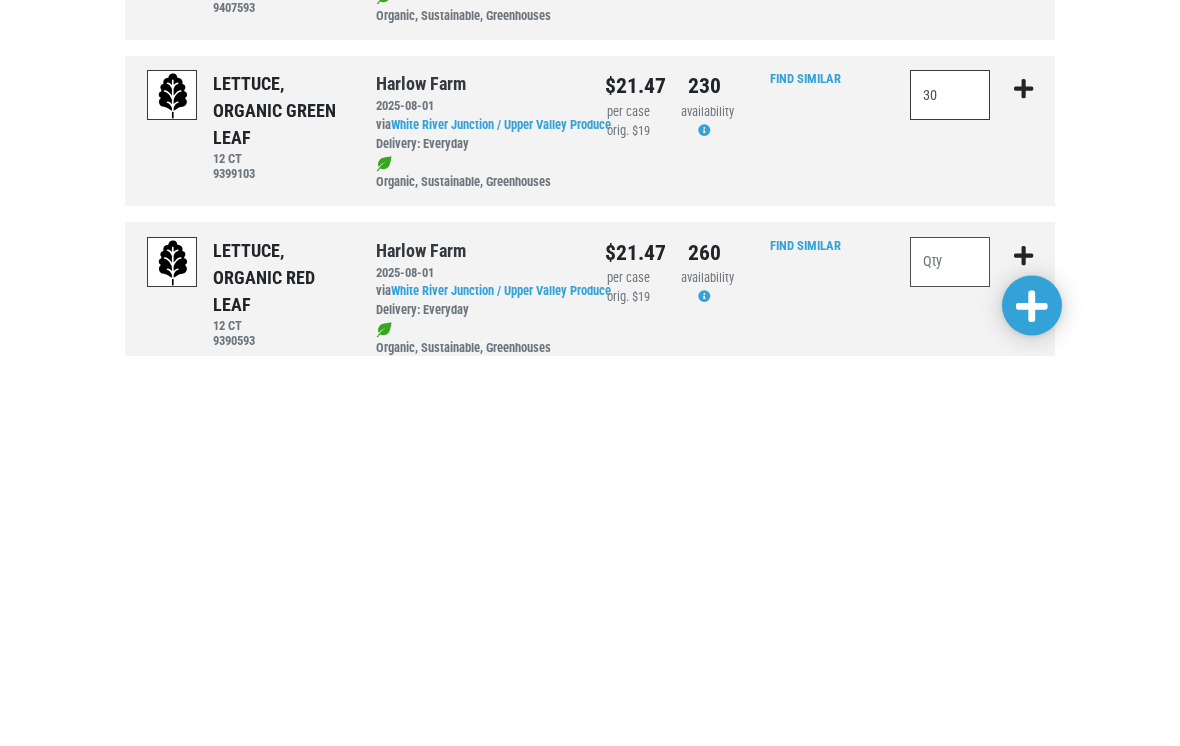type on "30" 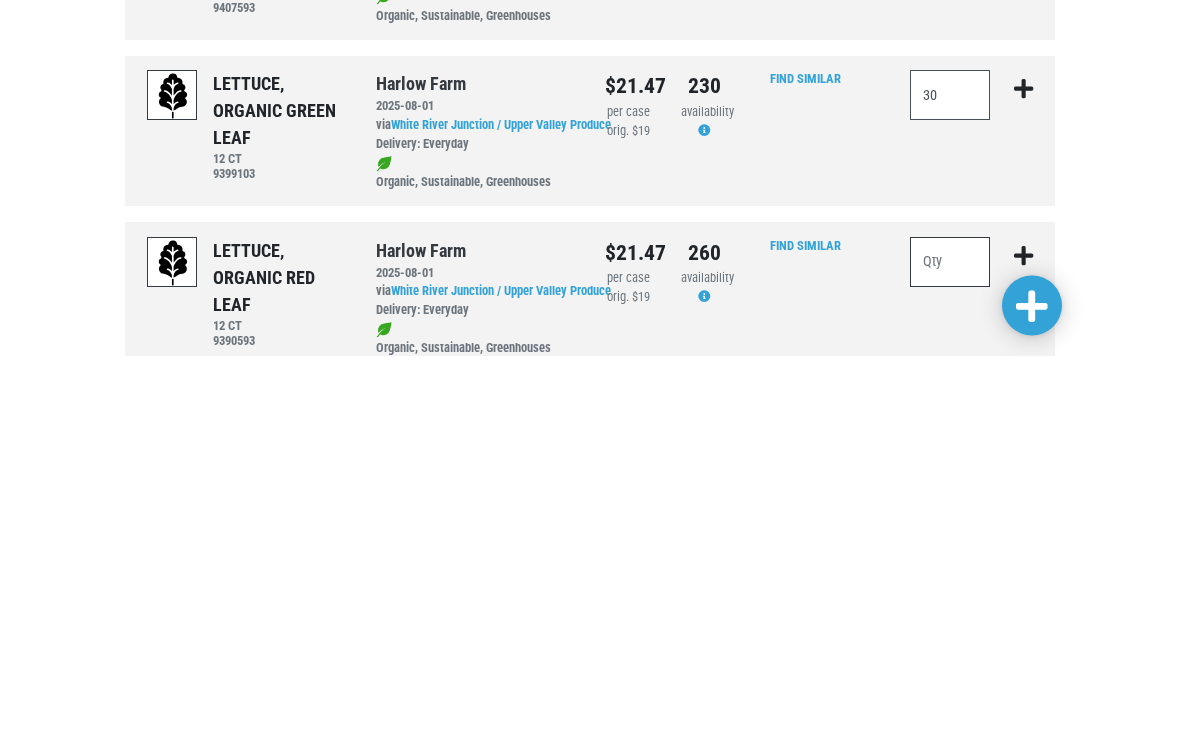 click at bounding box center [950, 653] 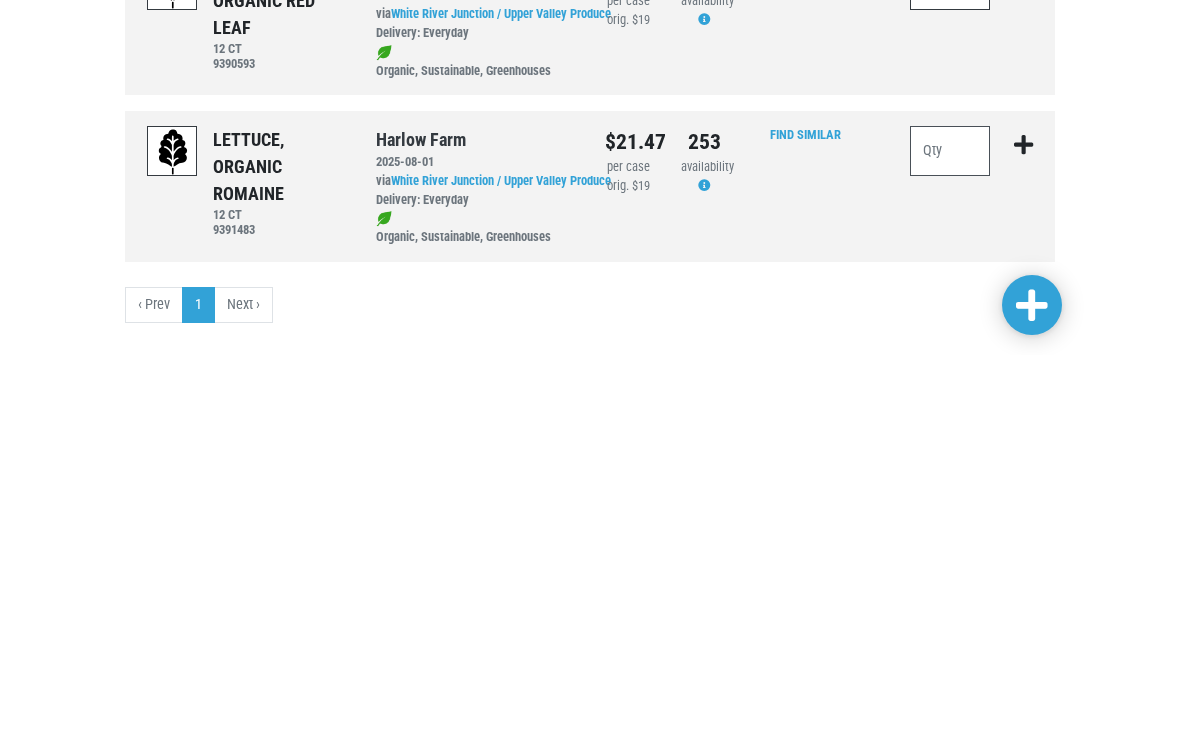 scroll, scrollTop: 554, scrollLeft: 0, axis: vertical 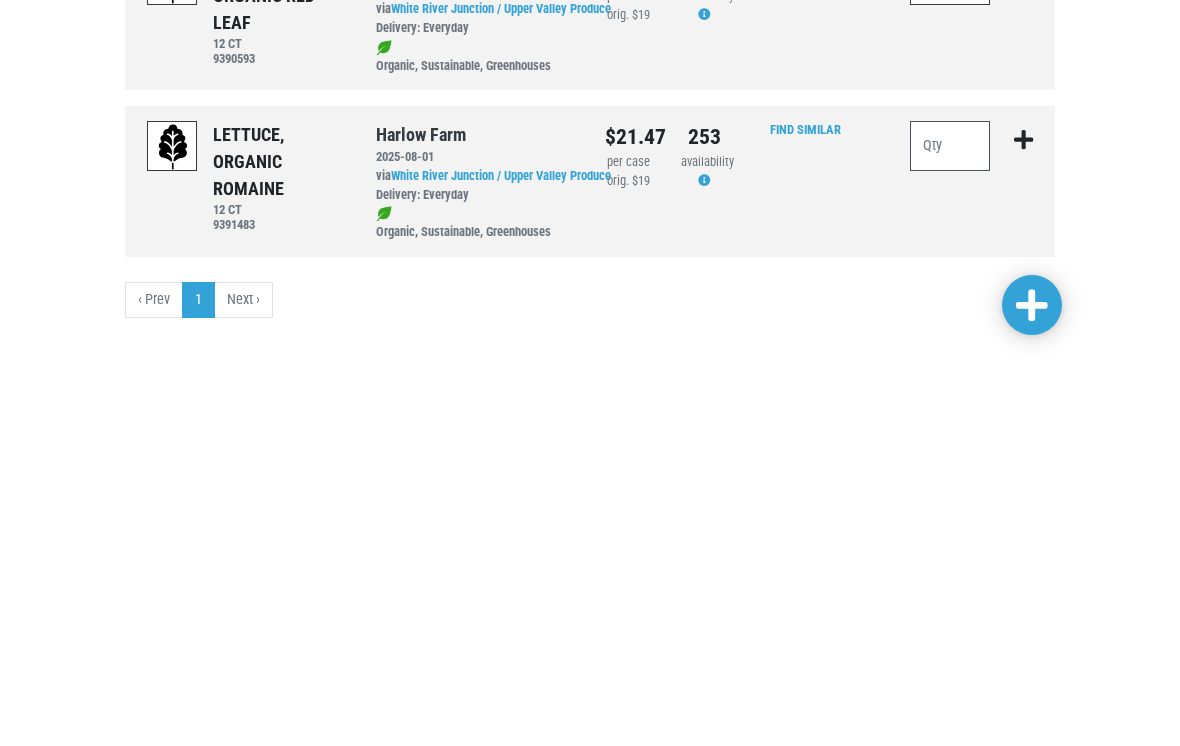 type on "30" 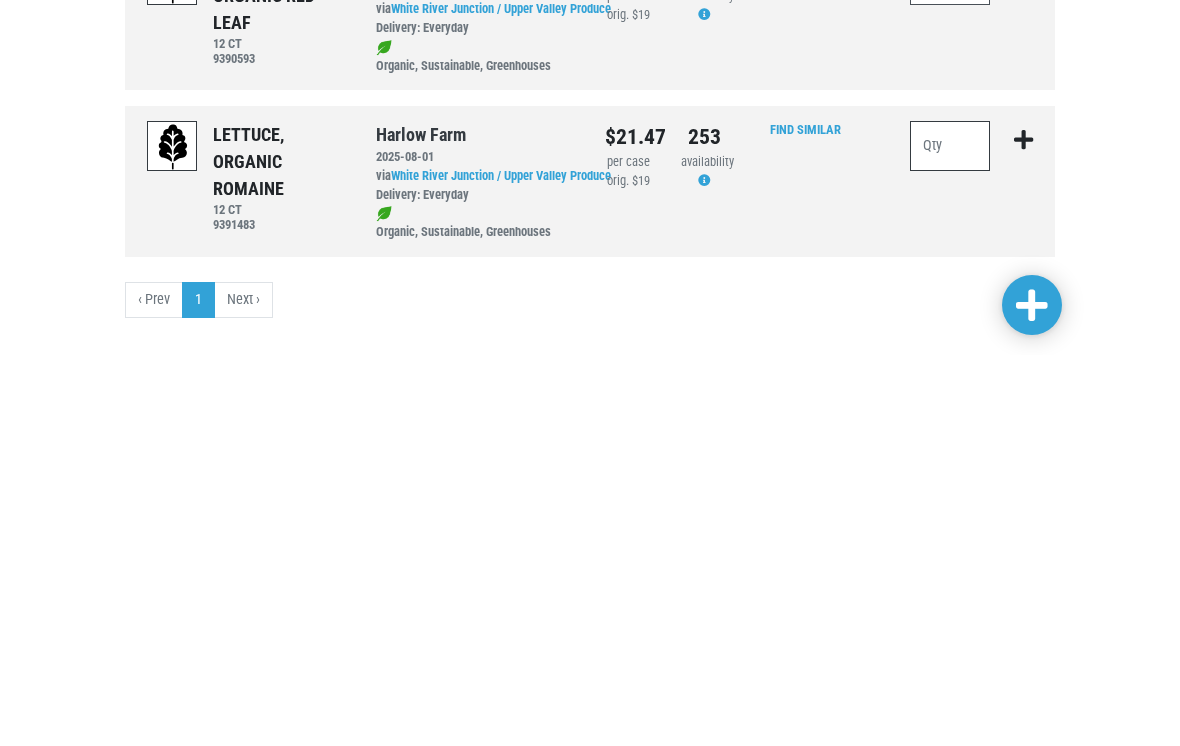 click at bounding box center [950, 537] 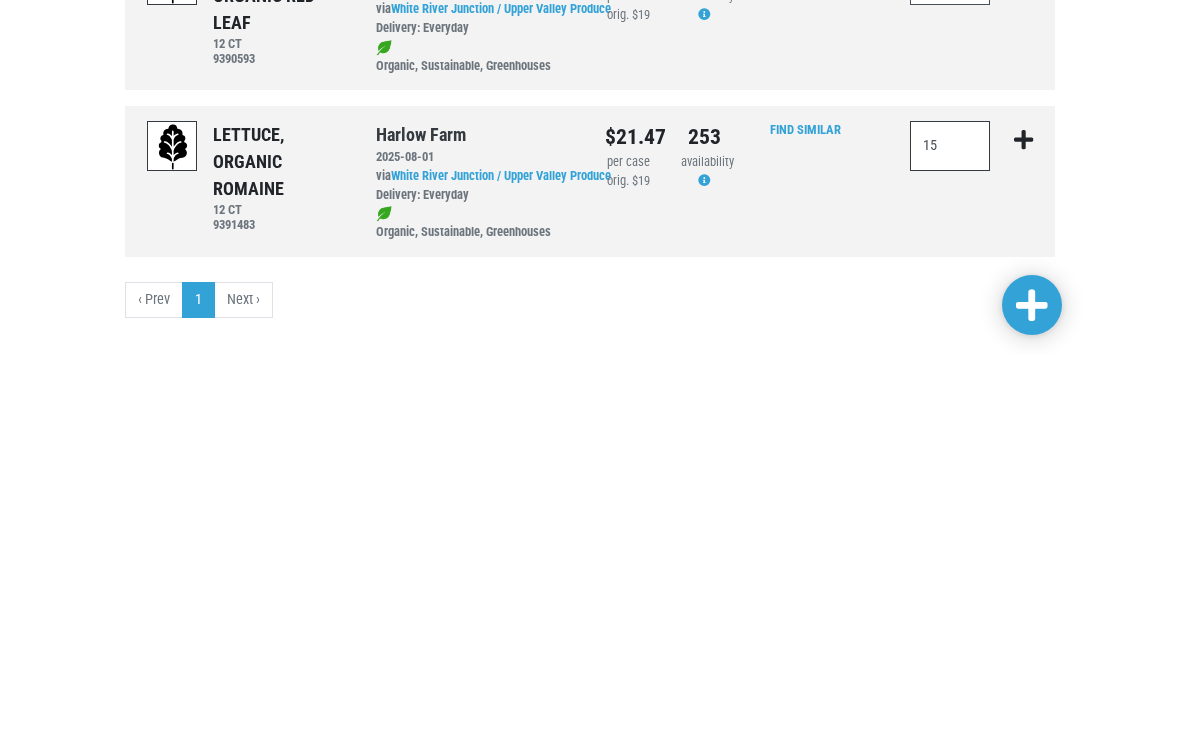type on "15" 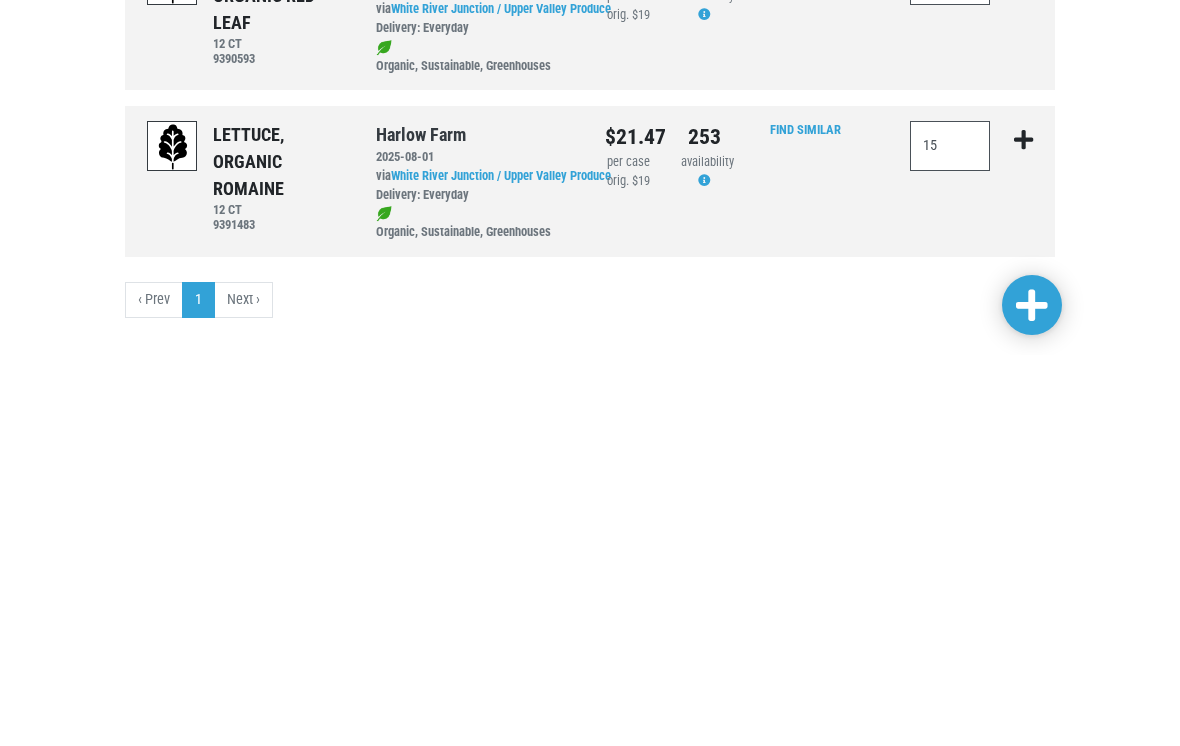 click at bounding box center [1032, 698] 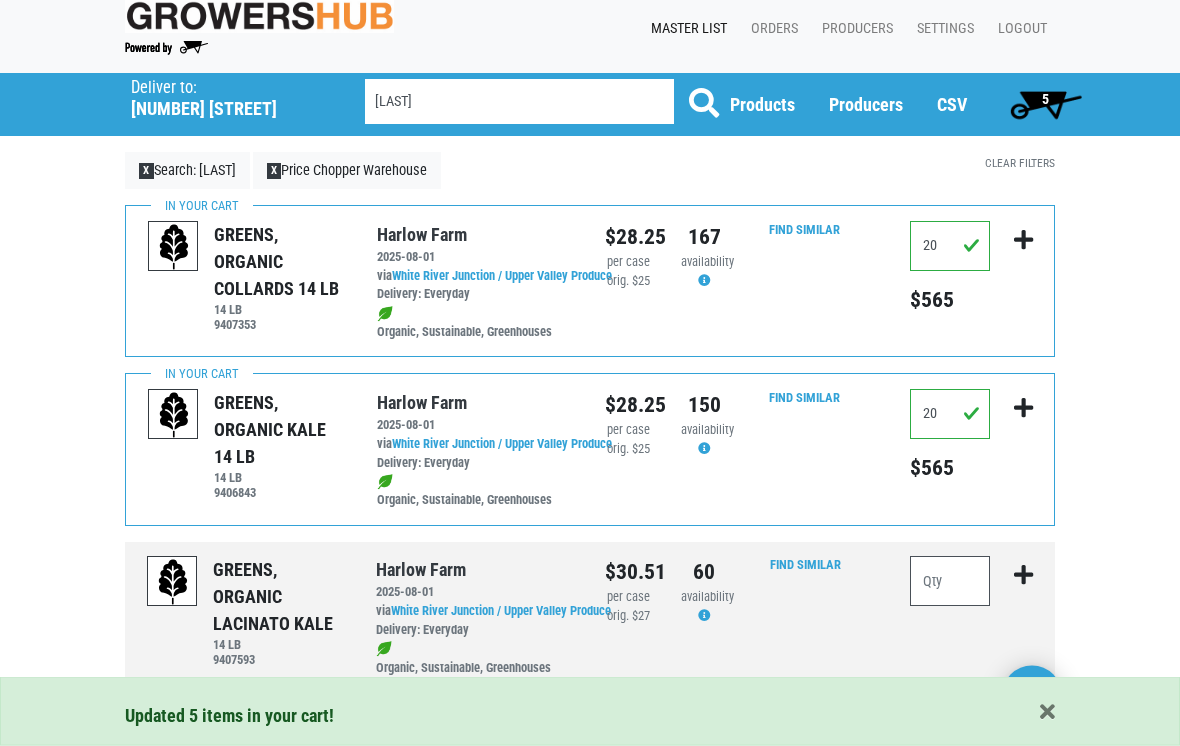 scroll, scrollTop: 0, scrollLeft: 0, axis: both 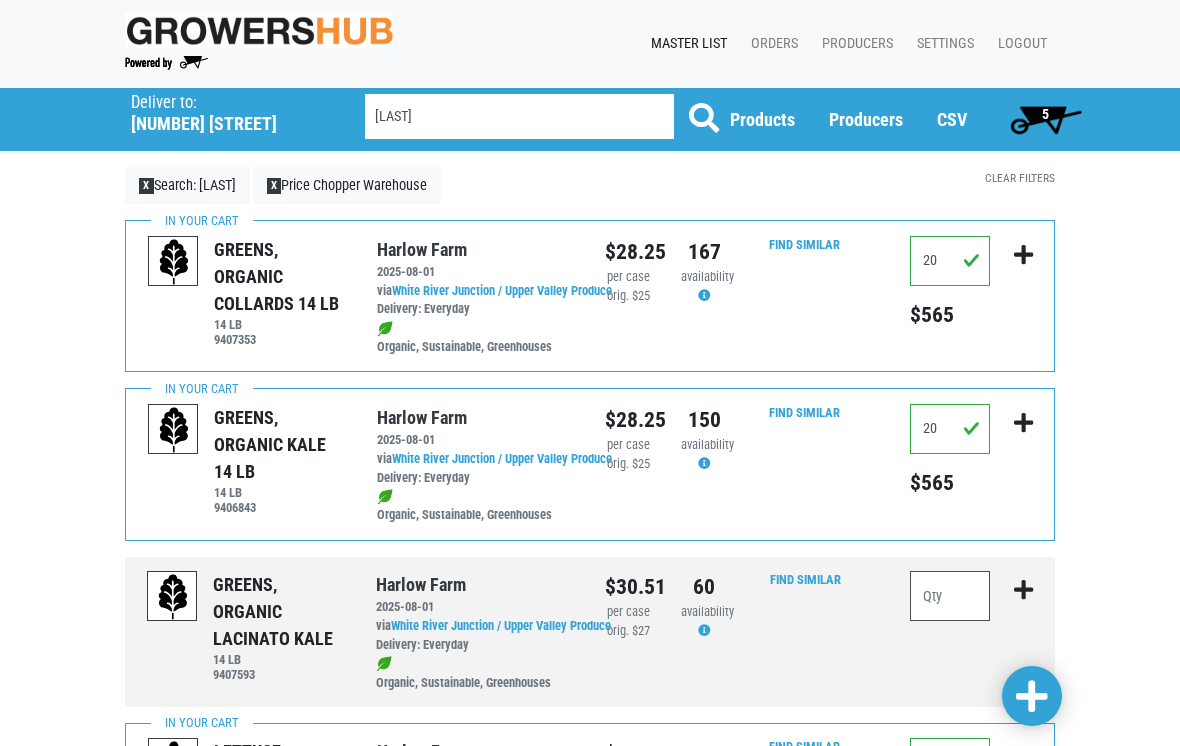 click on "5" at bounding box center [1045, 119] 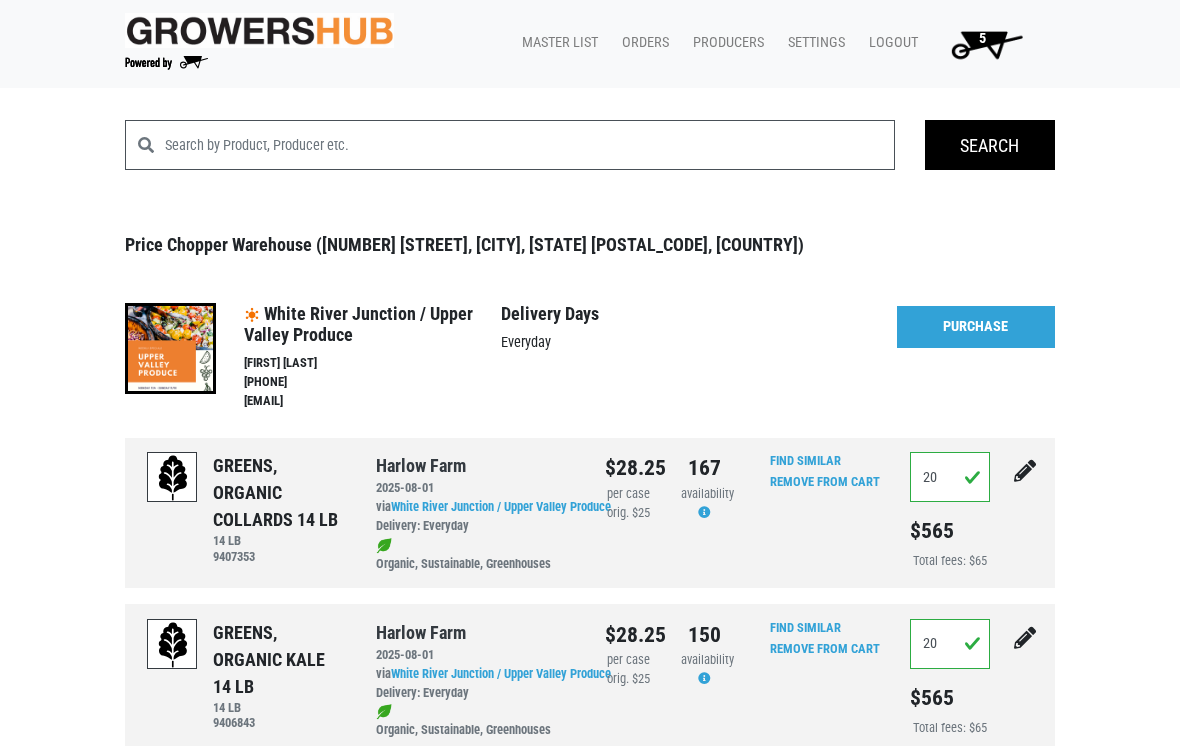 click on "Purchase" at bounding box center (976, 327) 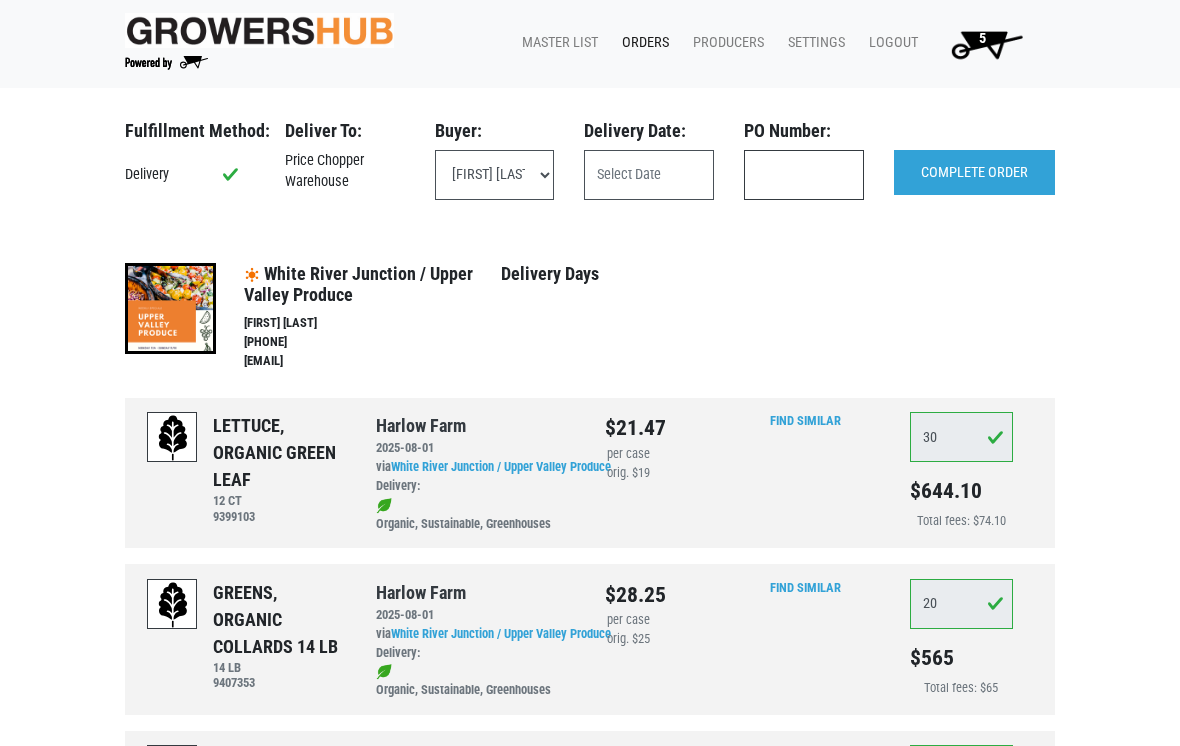 click at bounding box center (804, 175) 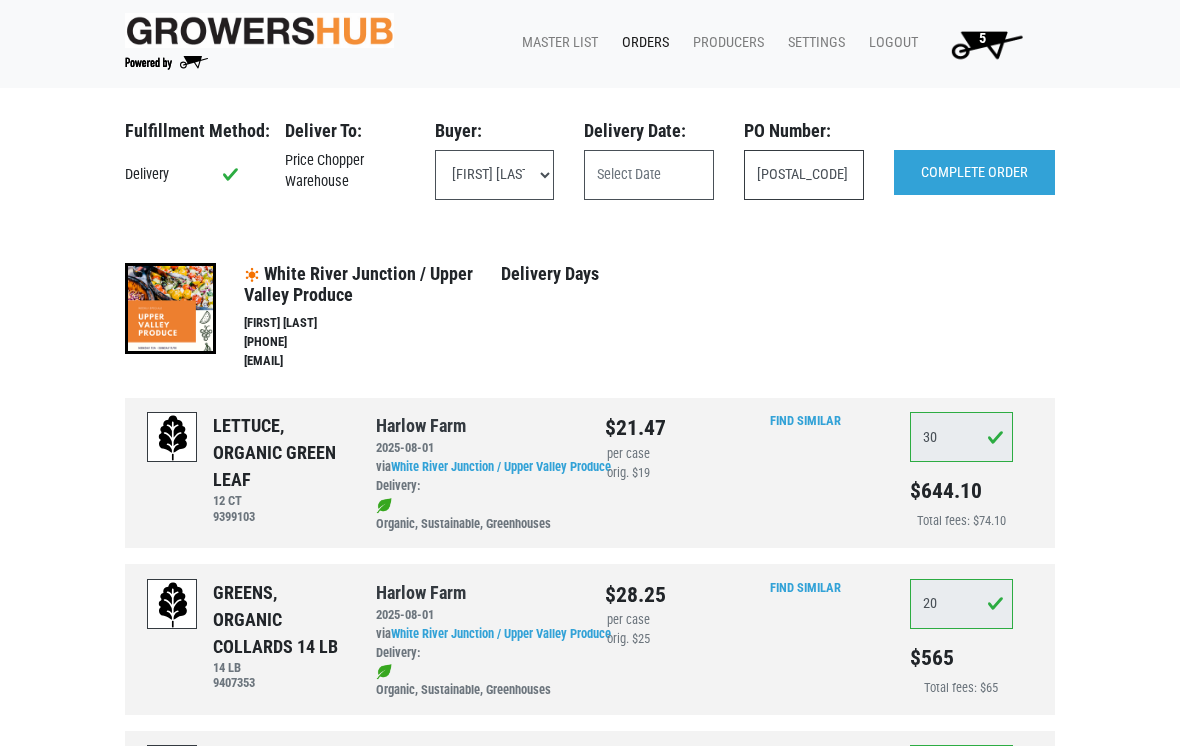 type on "10263" 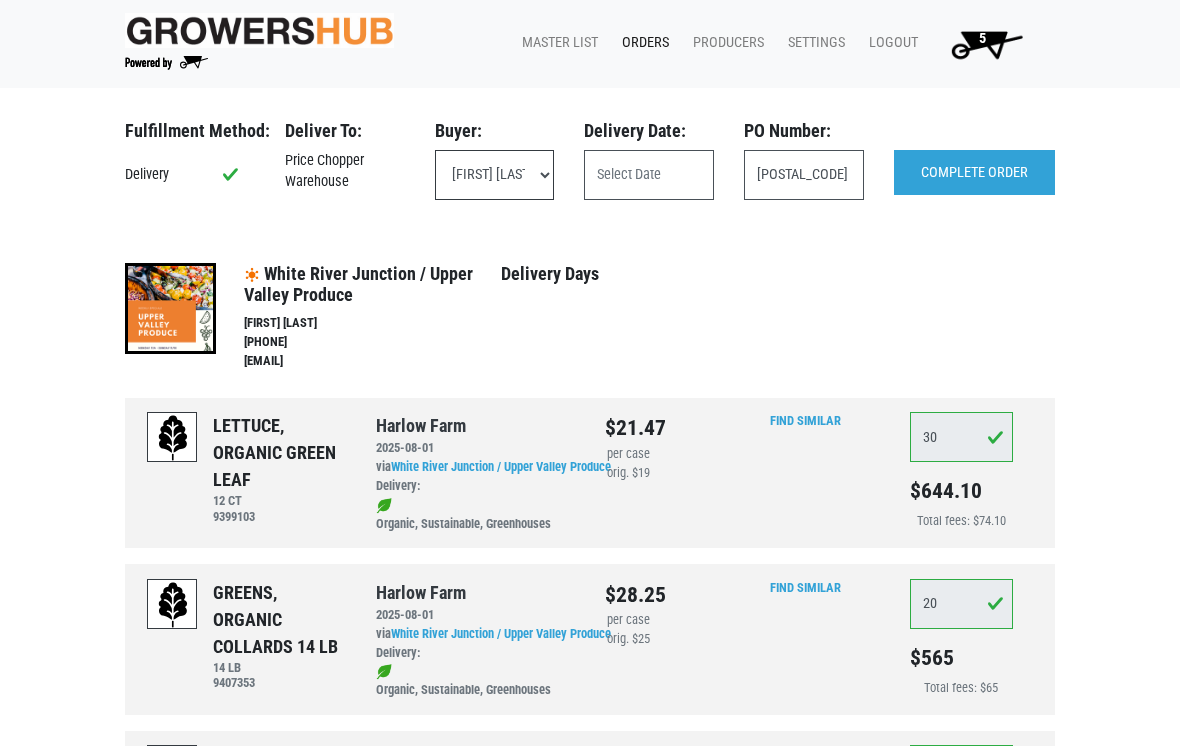 click on "Christina Stipe (christinastipe+wh@pricechopper.com)
Larry Rybicki (larryrybicki@pricechopper.com)" at bounding box center (495, 175) 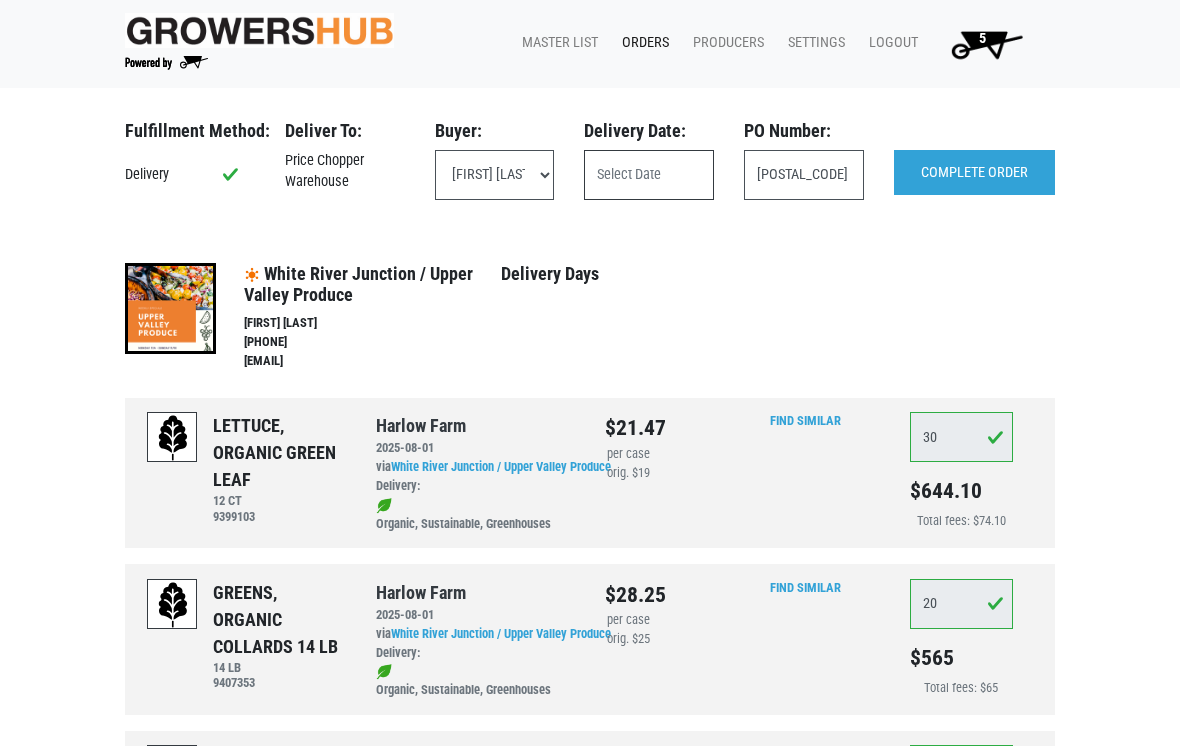 click at bounding box center [649, 175] 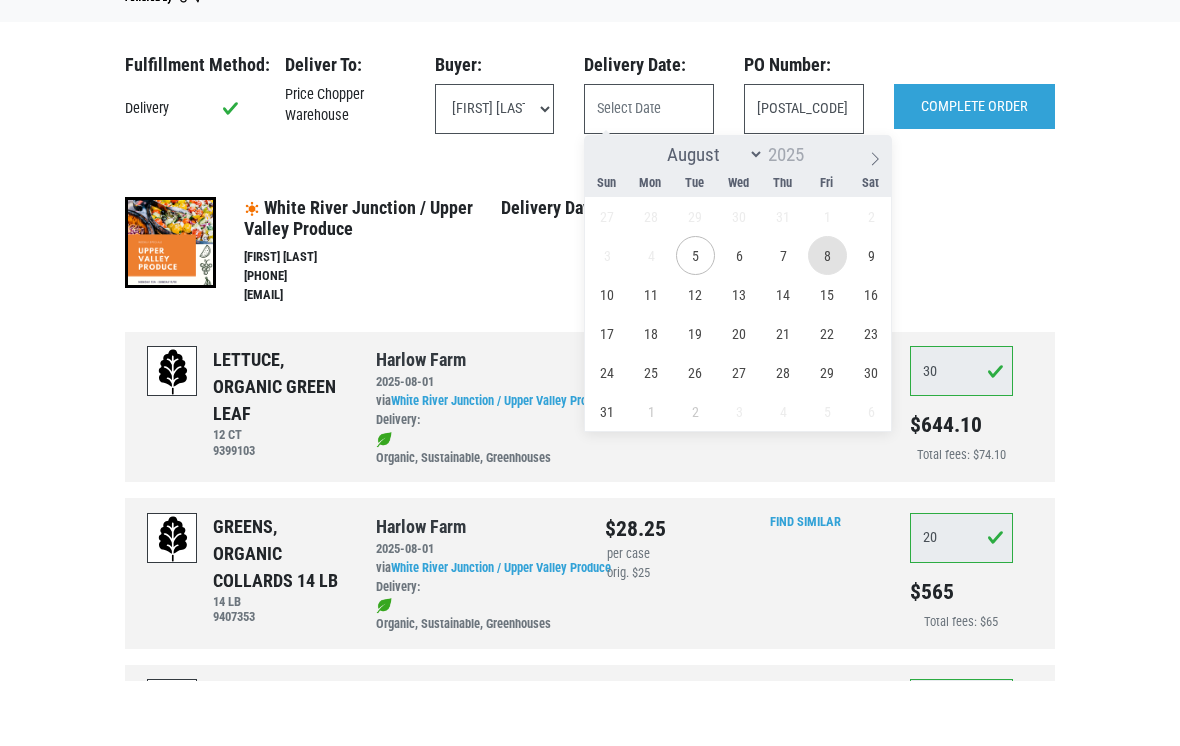 click on "8" at bounding box center [827, 321] 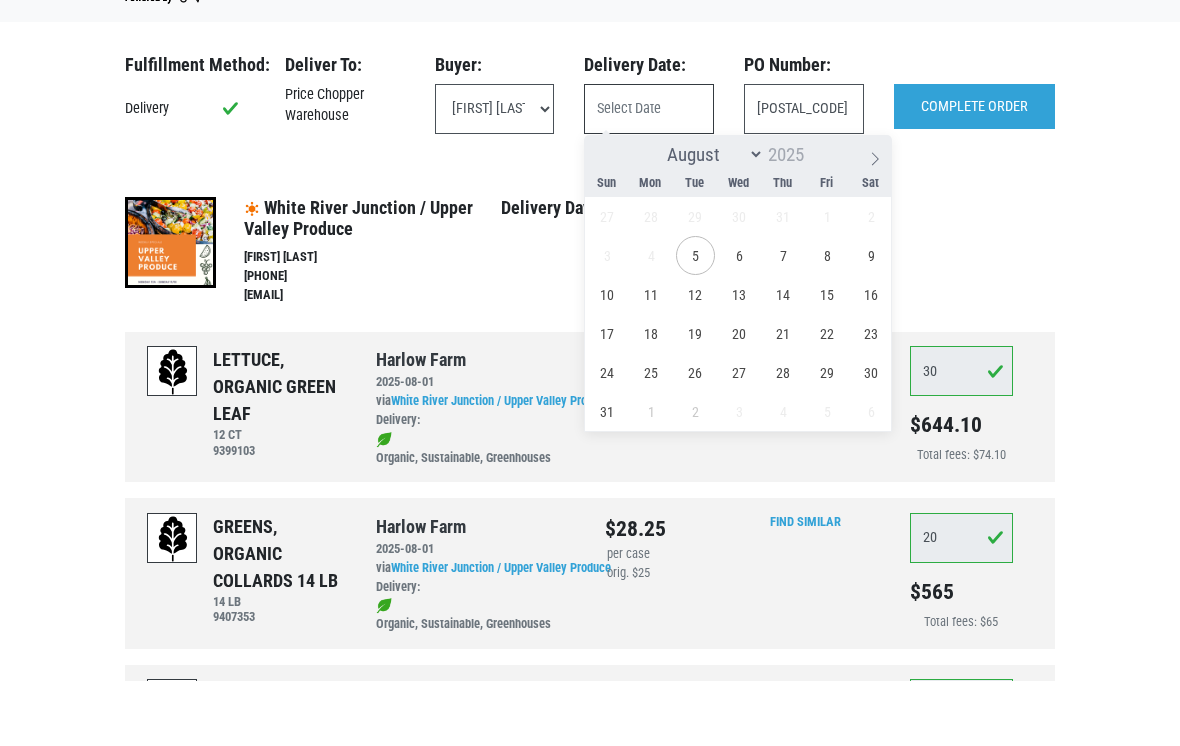 type on "2025-08-08" 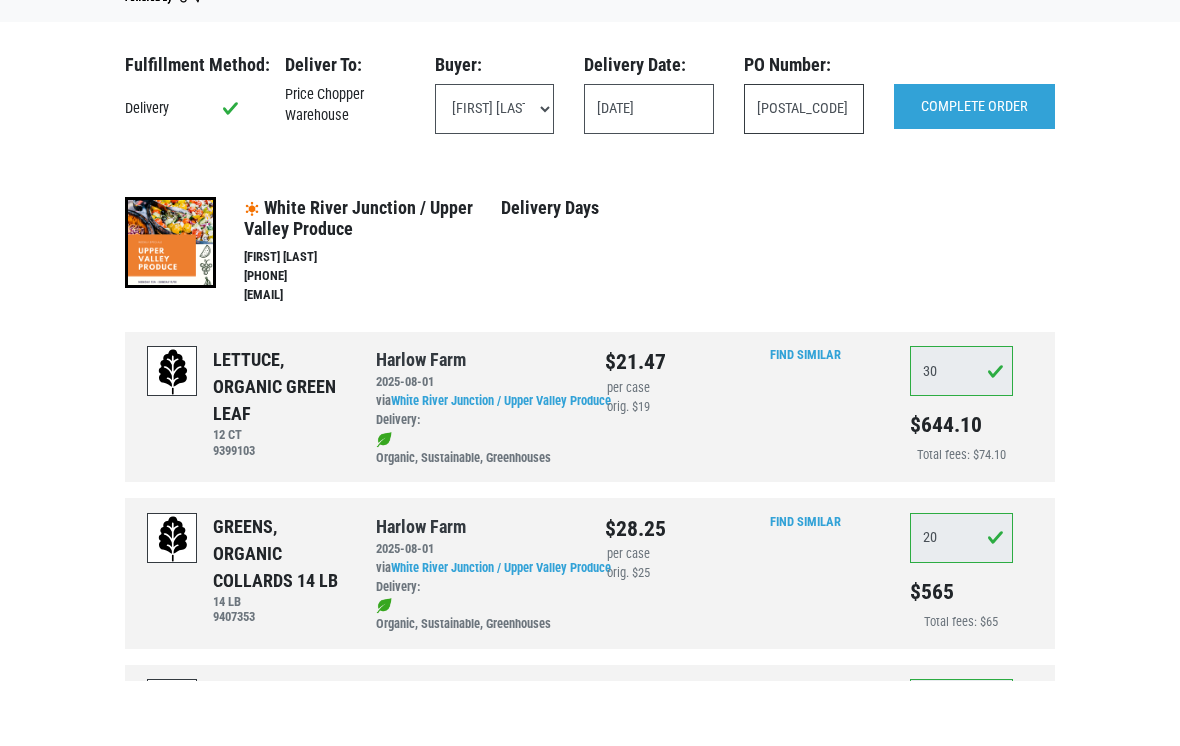 click on "10263" at bounding box center (804, 175) 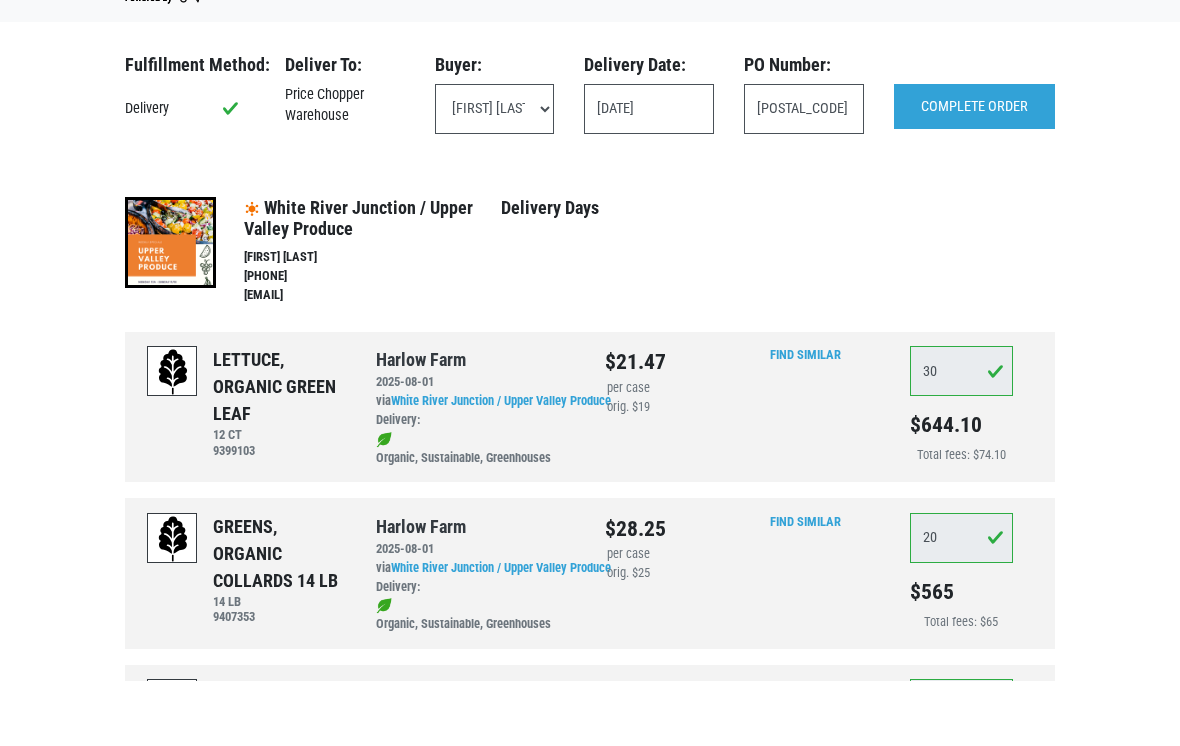 click on "10263" at bounding box center [804, 183] 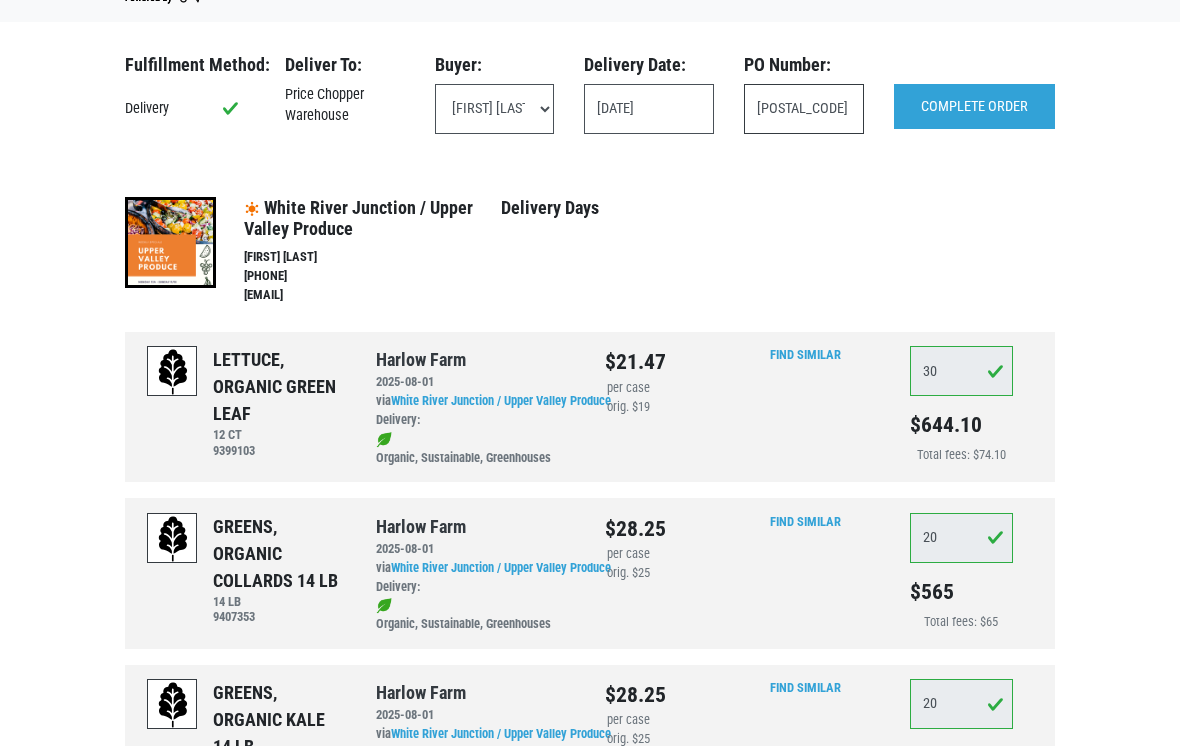 click on "10263" at bounding box center (804, 109) 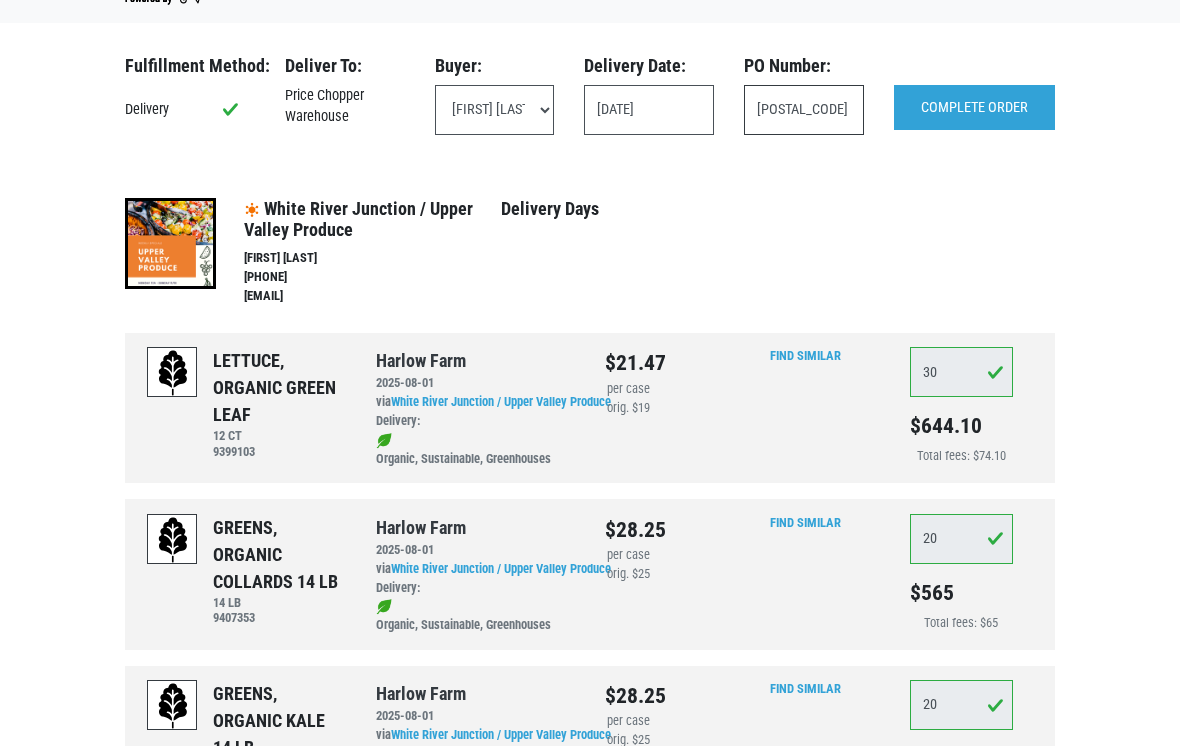 click on "10263" at bounding box center (804, 110) 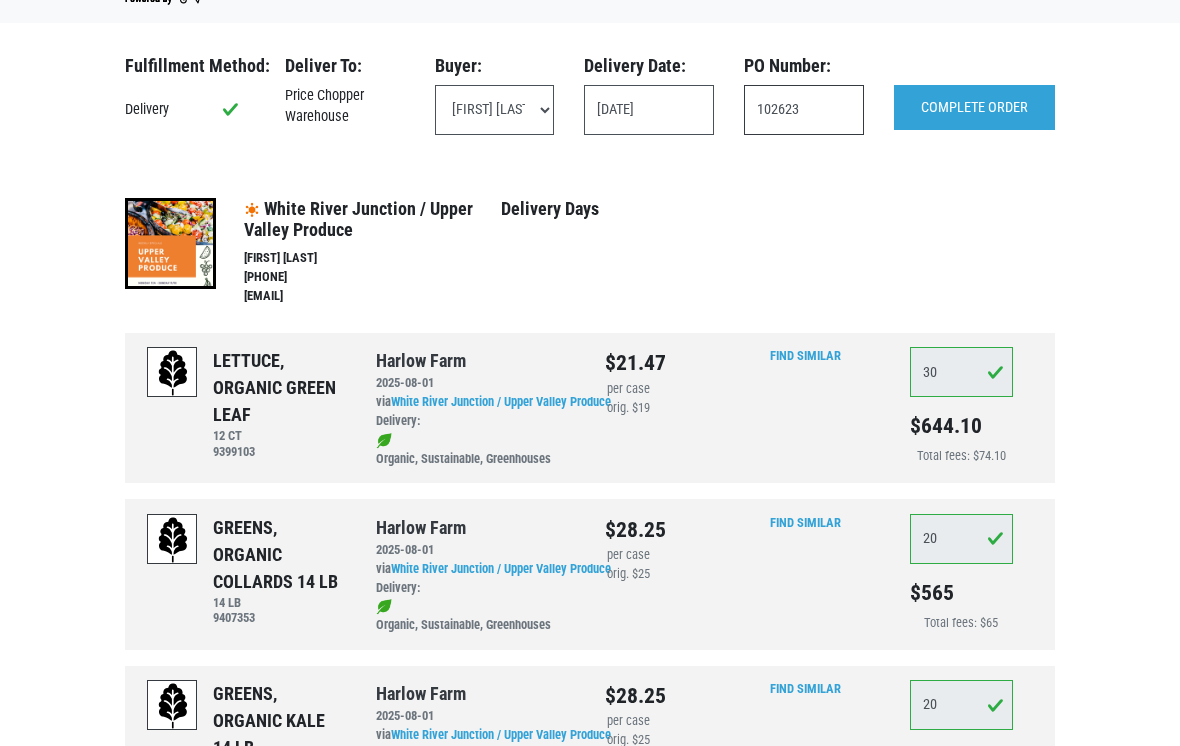 type on "102623" 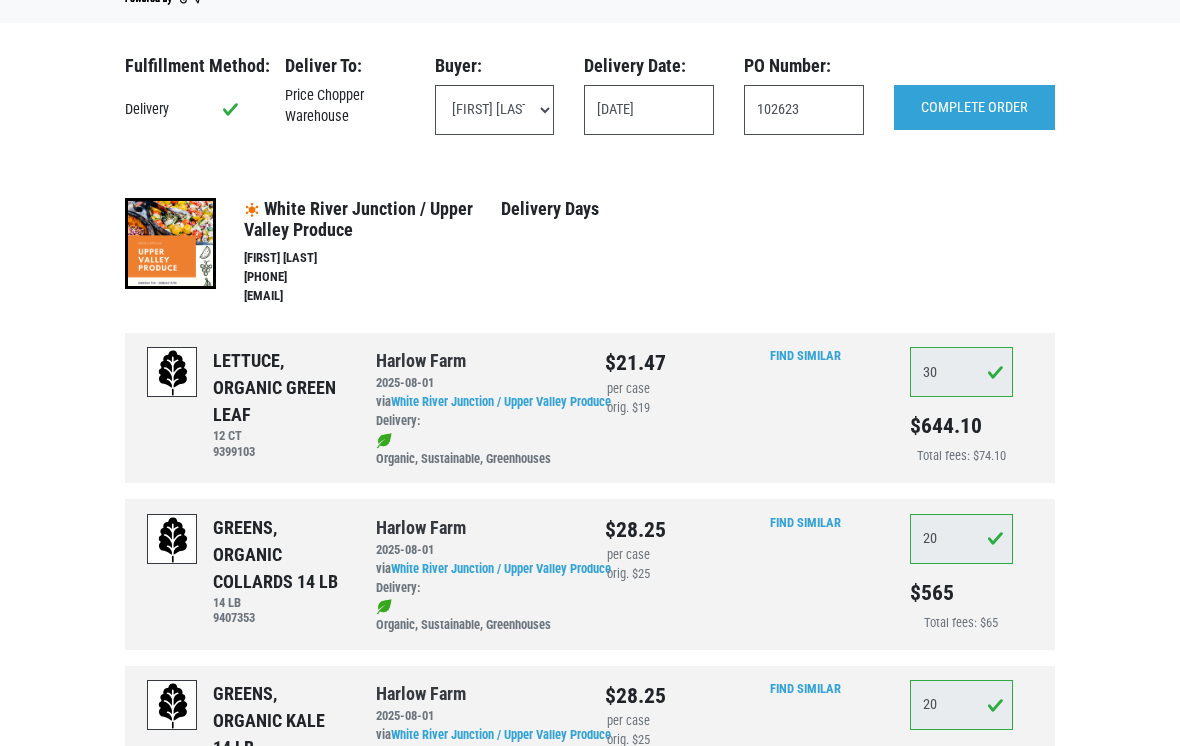 click on "COMPLETE ORDER" at bounding box center [974, 108] 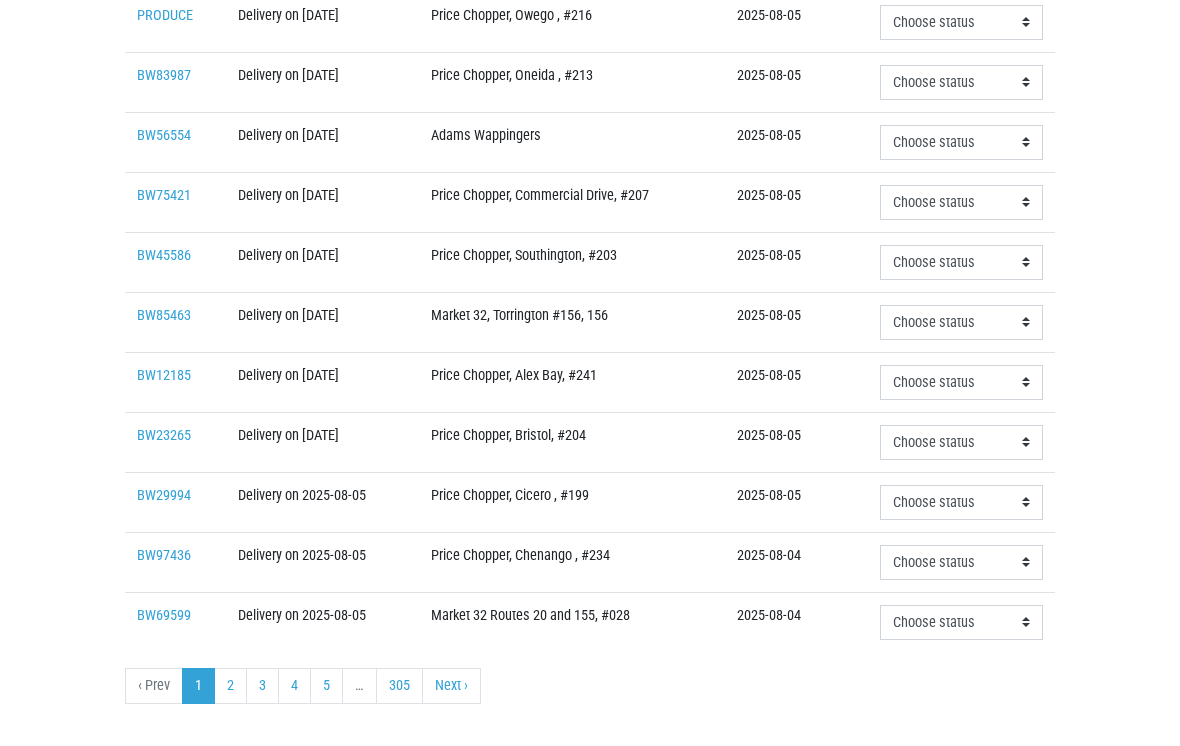 scroll, scrollTop: 618, scrollLeft: 0, axis: vertical 